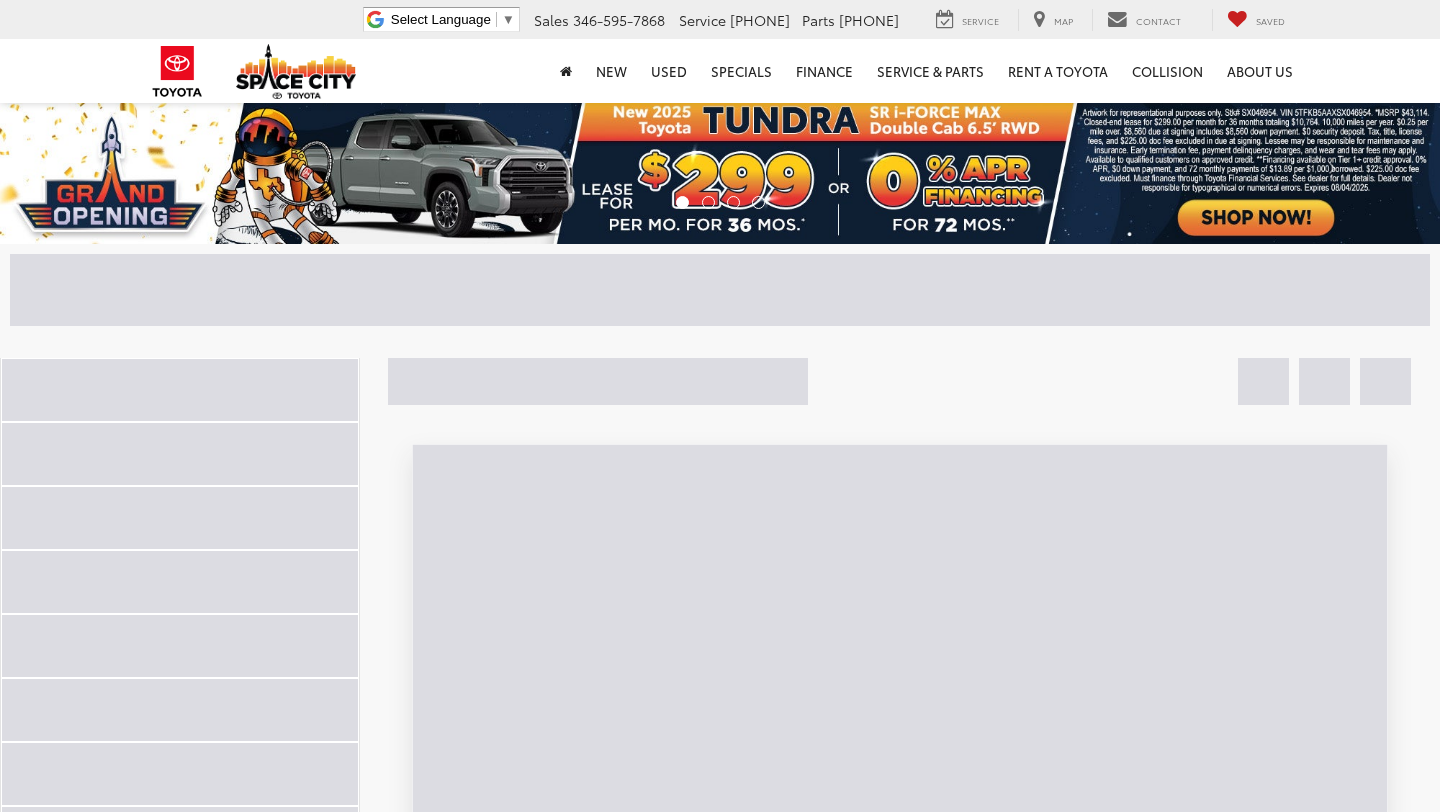 scroll, scrollTop: 0, scrollLeft: 0, axis: both 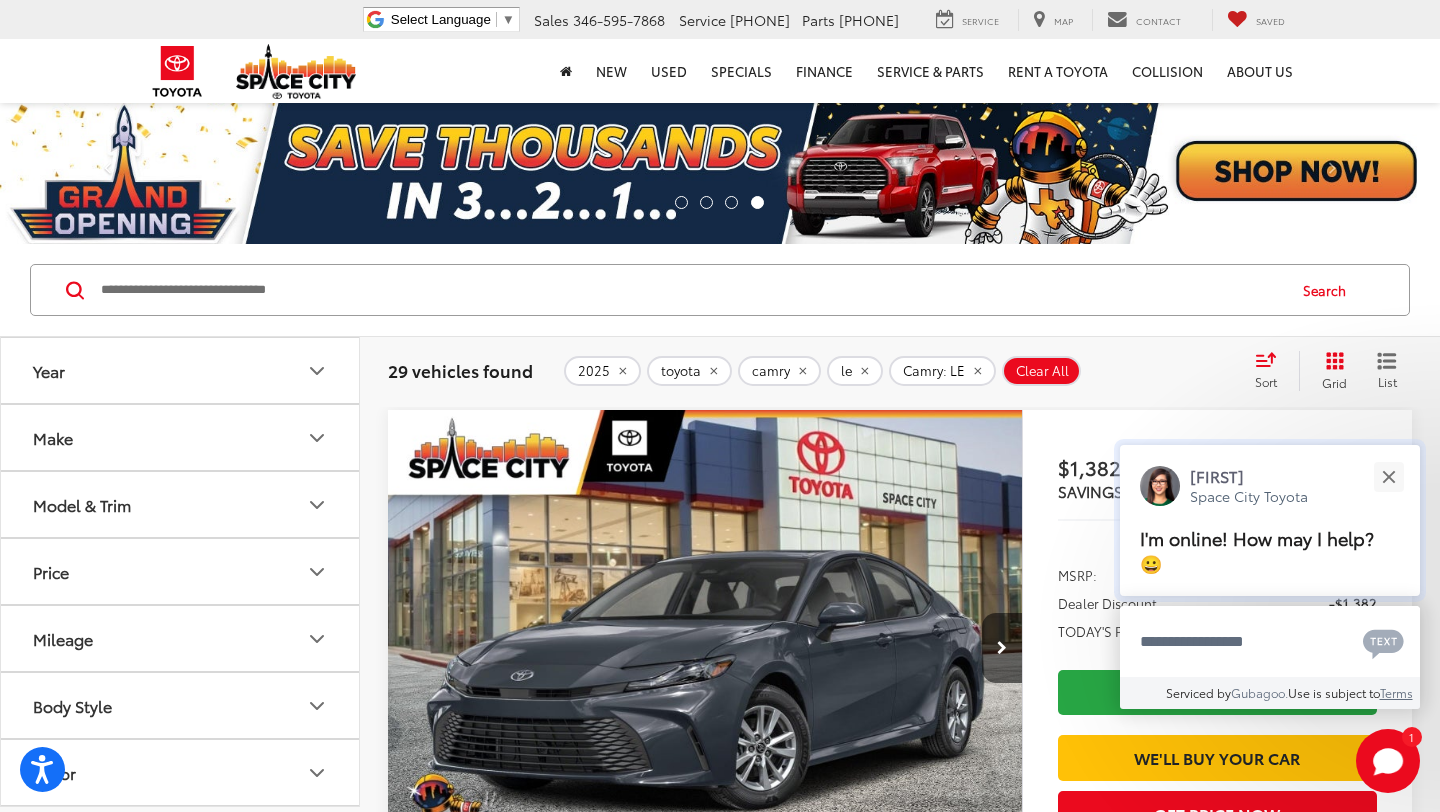 click on "Jessica Space City Toyota" at bounding box center (1270, 485) 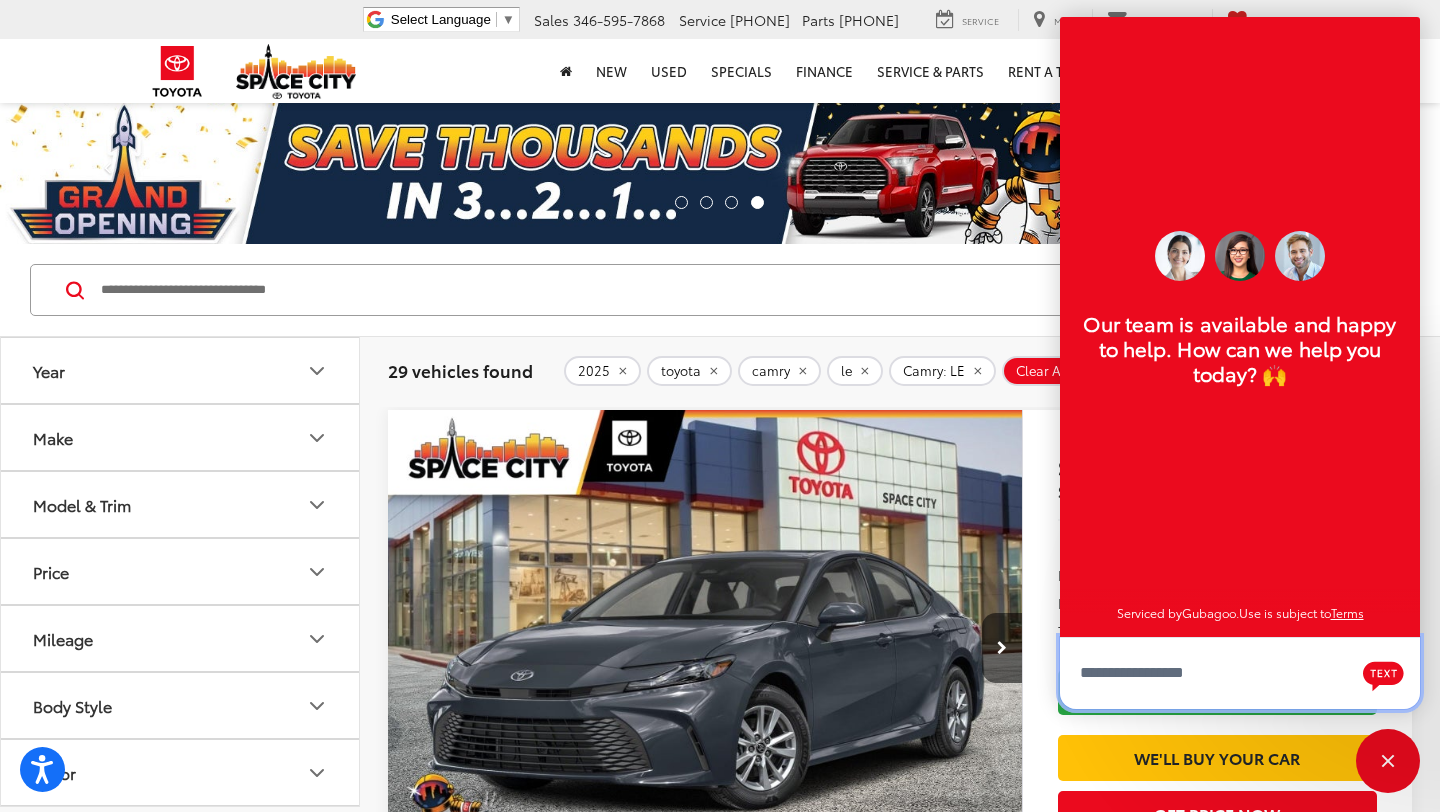 scroll, scrollTop: 24, scrollLeft: 0, axis: vertical 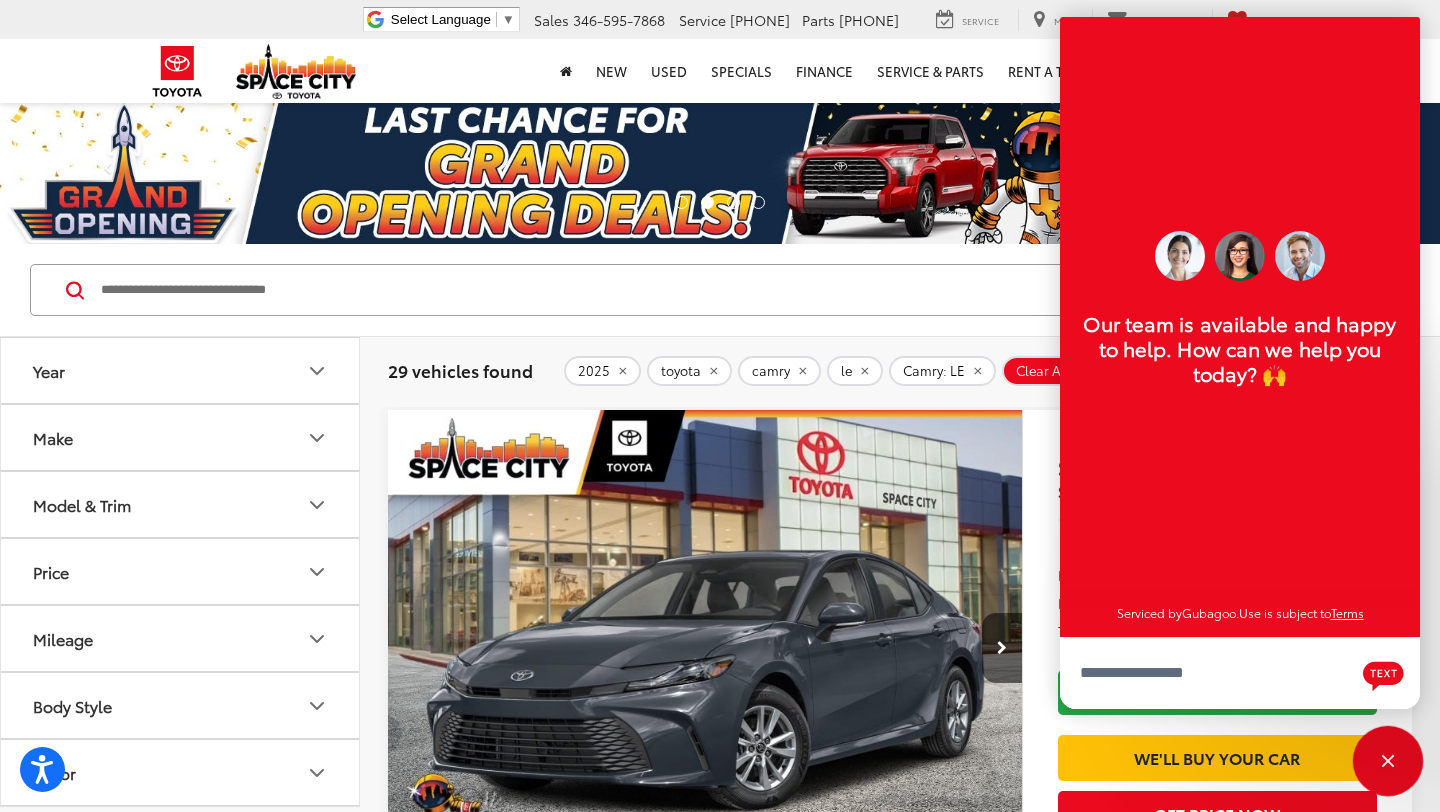 click at bounding box center [1388, 761] 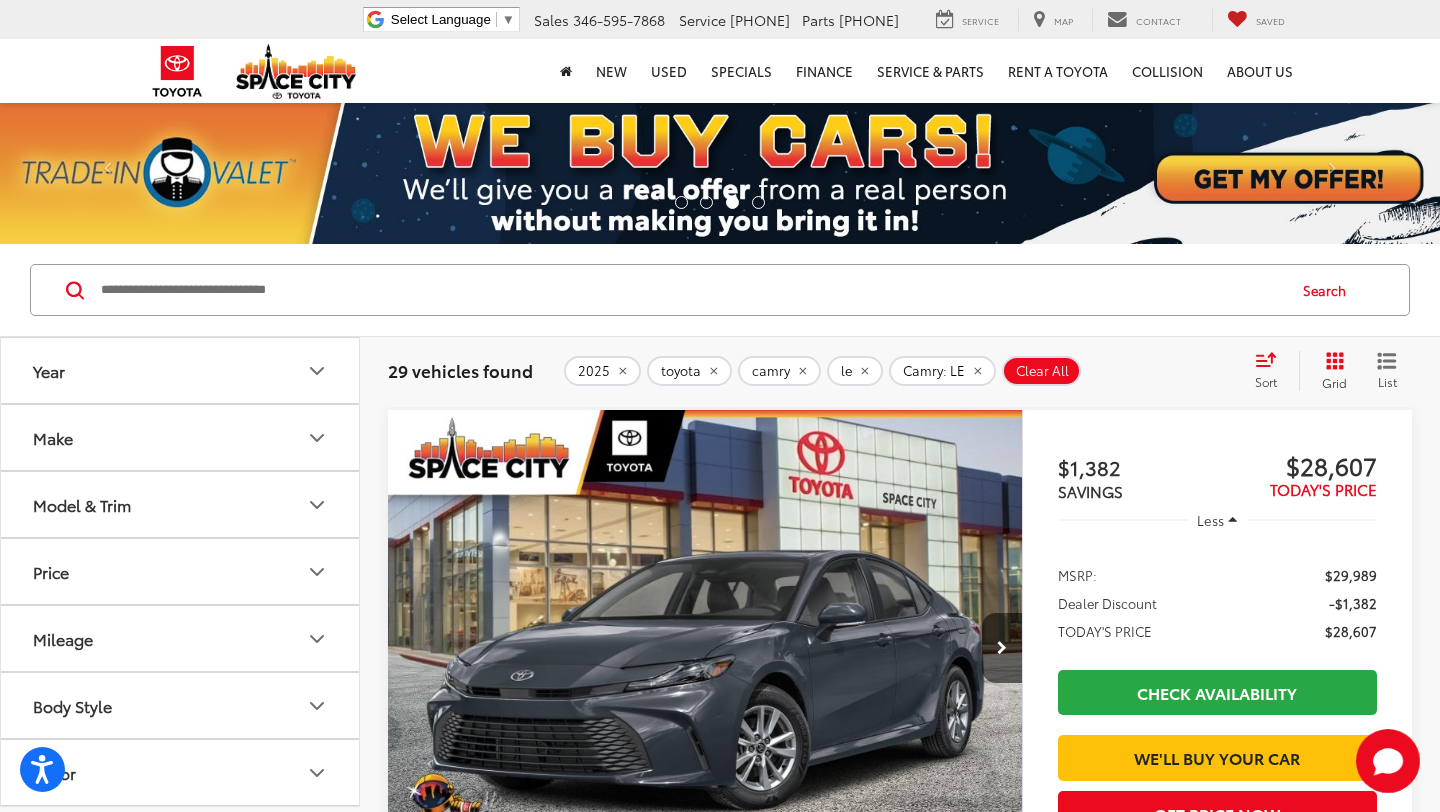click on "Make" at bounding box center [181, 437] 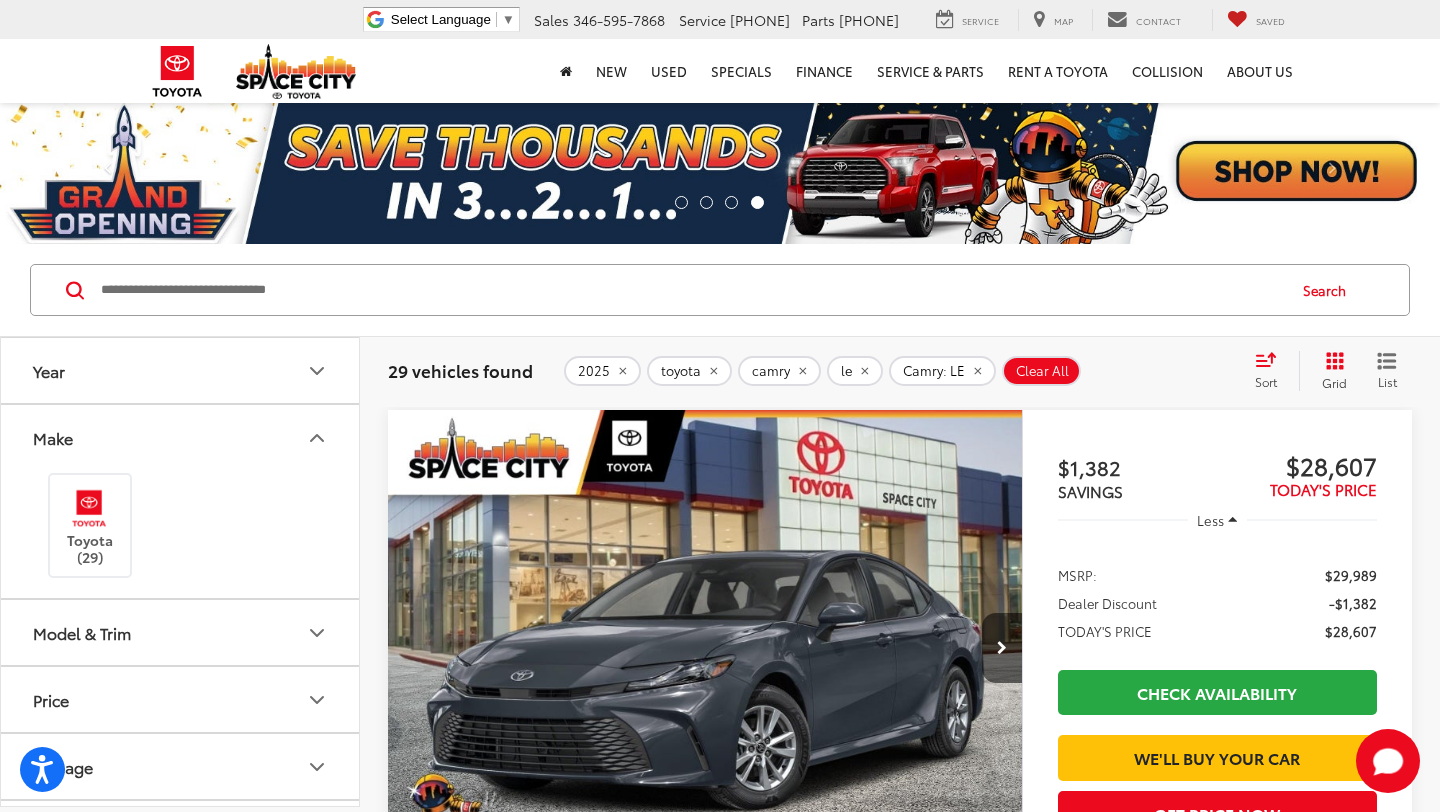 click on "Model & Trim" at bounding box center [181, 632] 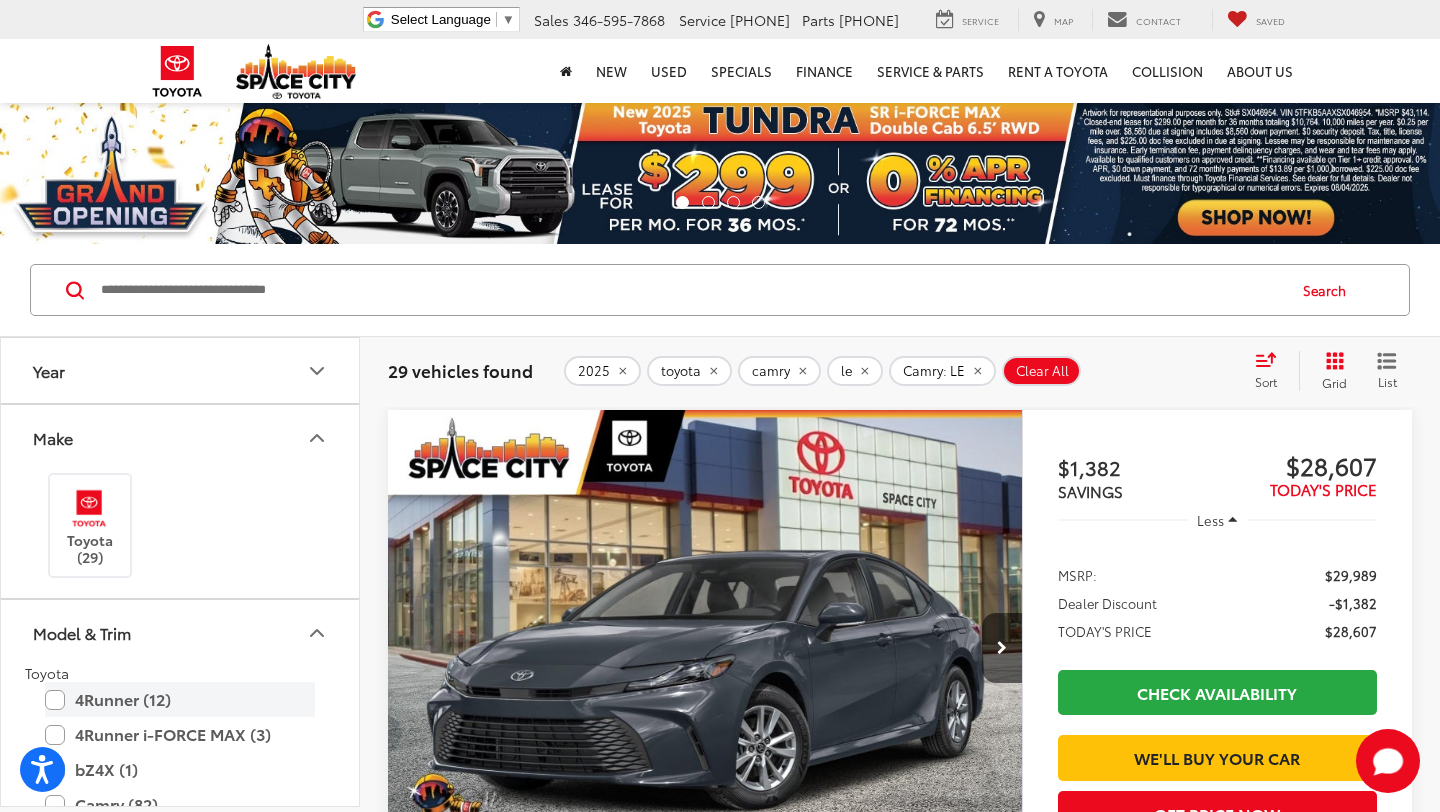 type 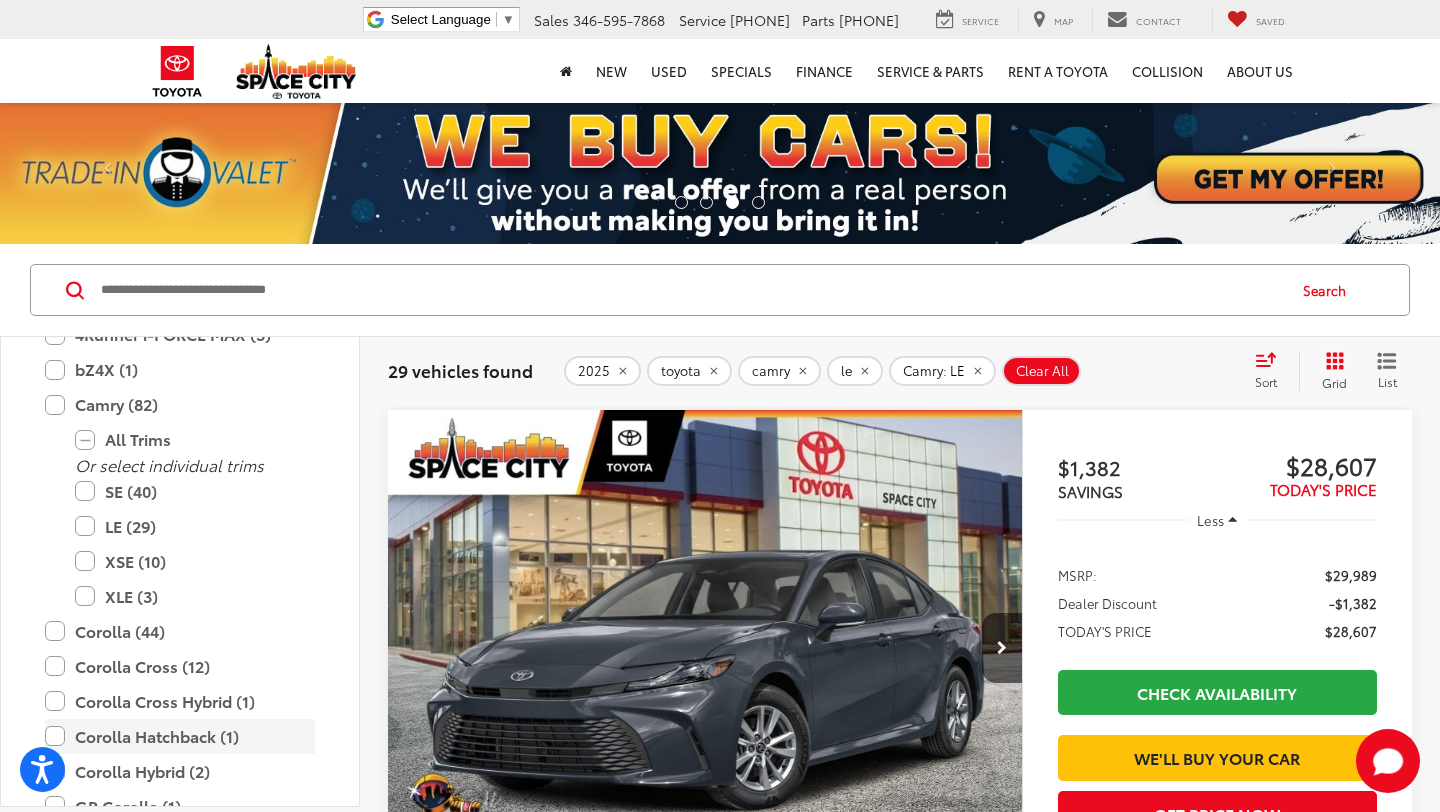 scroll, scrollTop: 440, scrollLeft: 0, axis: vertical 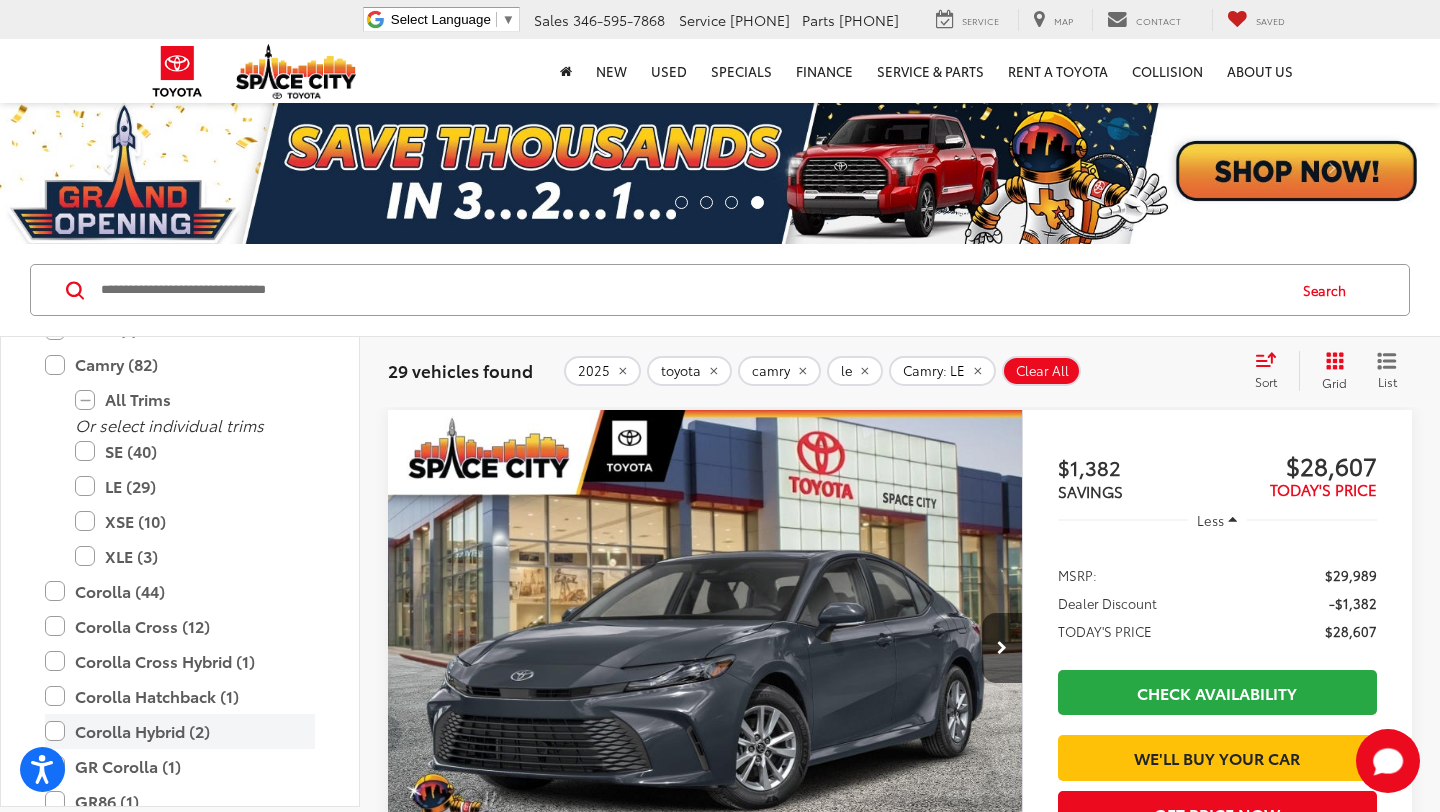click on "Corolla Hybrid (2)" at bounding box center [180, 731] 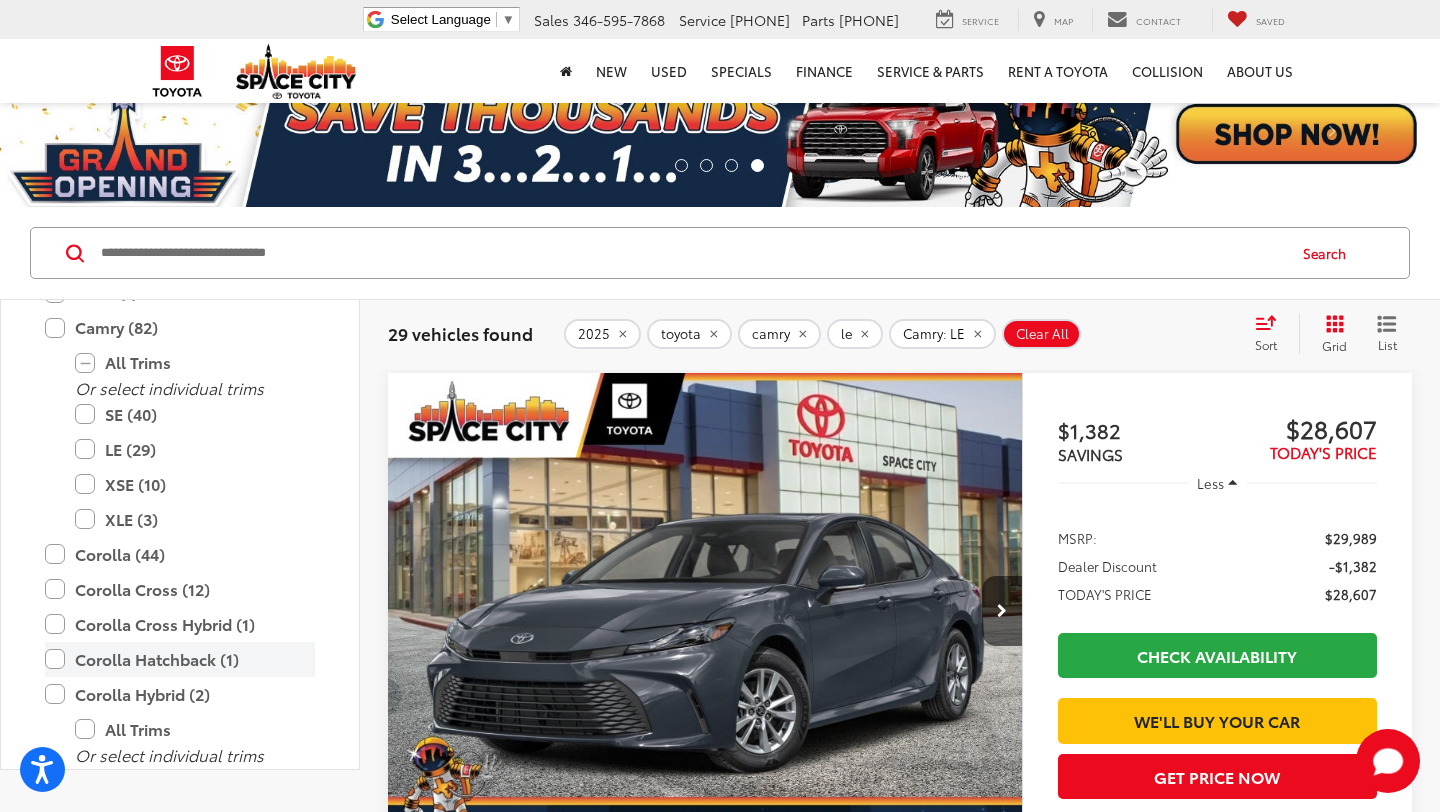 scroll, scrollTop: 40, scrollLeft: 0, axis: vertical 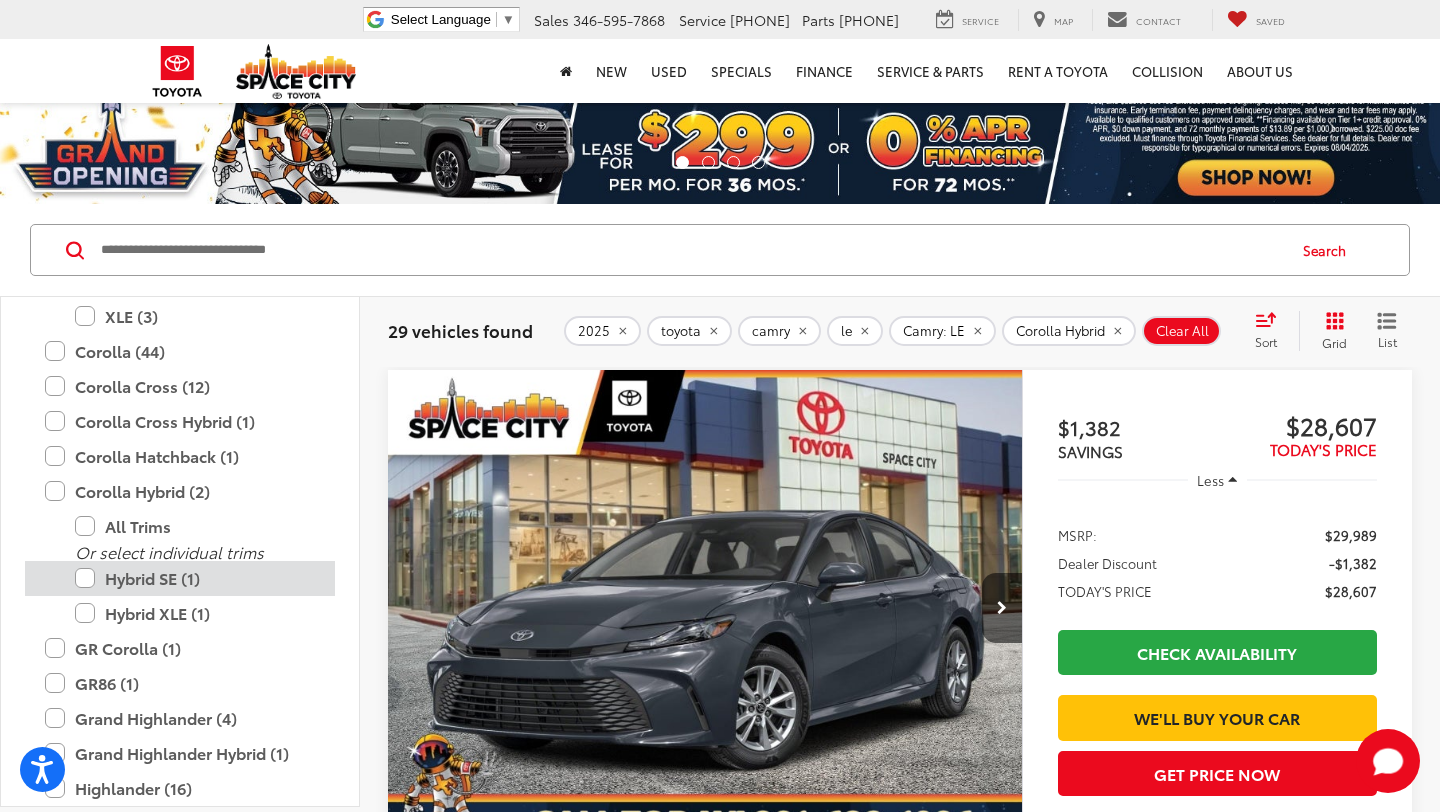 click on "Hybrid SE (1)" at bounding box center [195, 578] 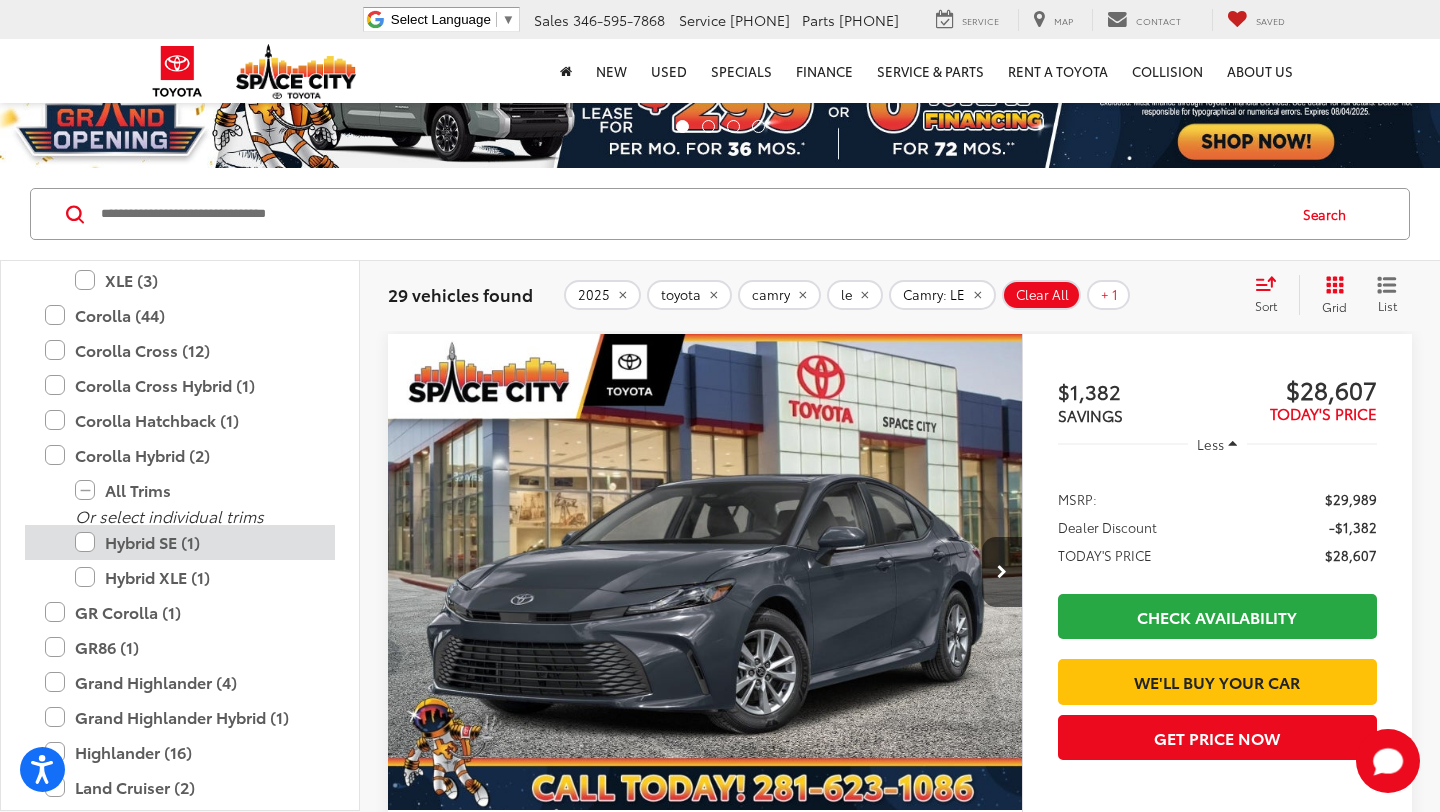 scroll, scrollTop: 80, scrollLeft: 0, axis: vertical 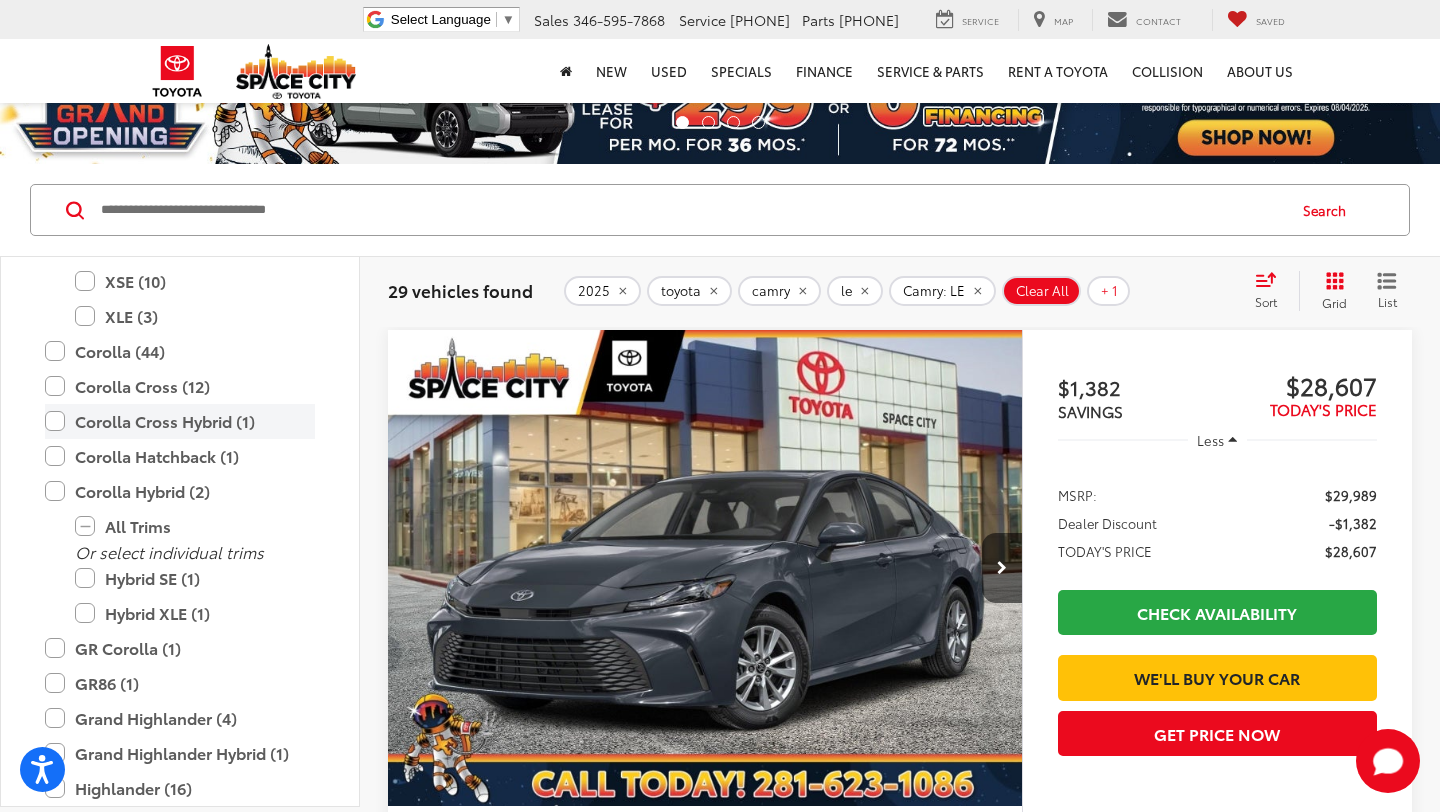 click on "Corolla Cross Hybrid (1)" at bounding box center [180, 421] 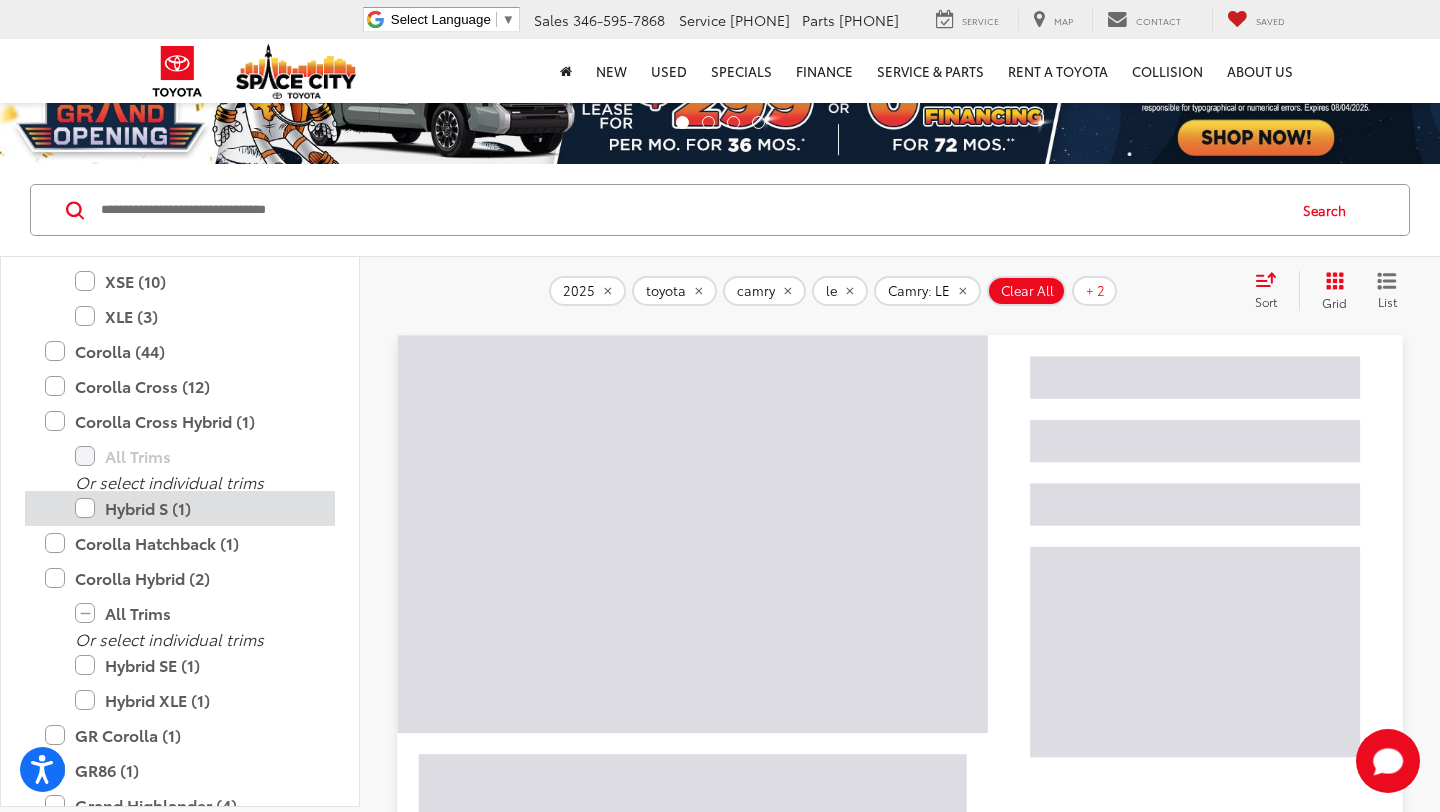 click on "Hybrid S (1)" at bounding box center [195, 508] 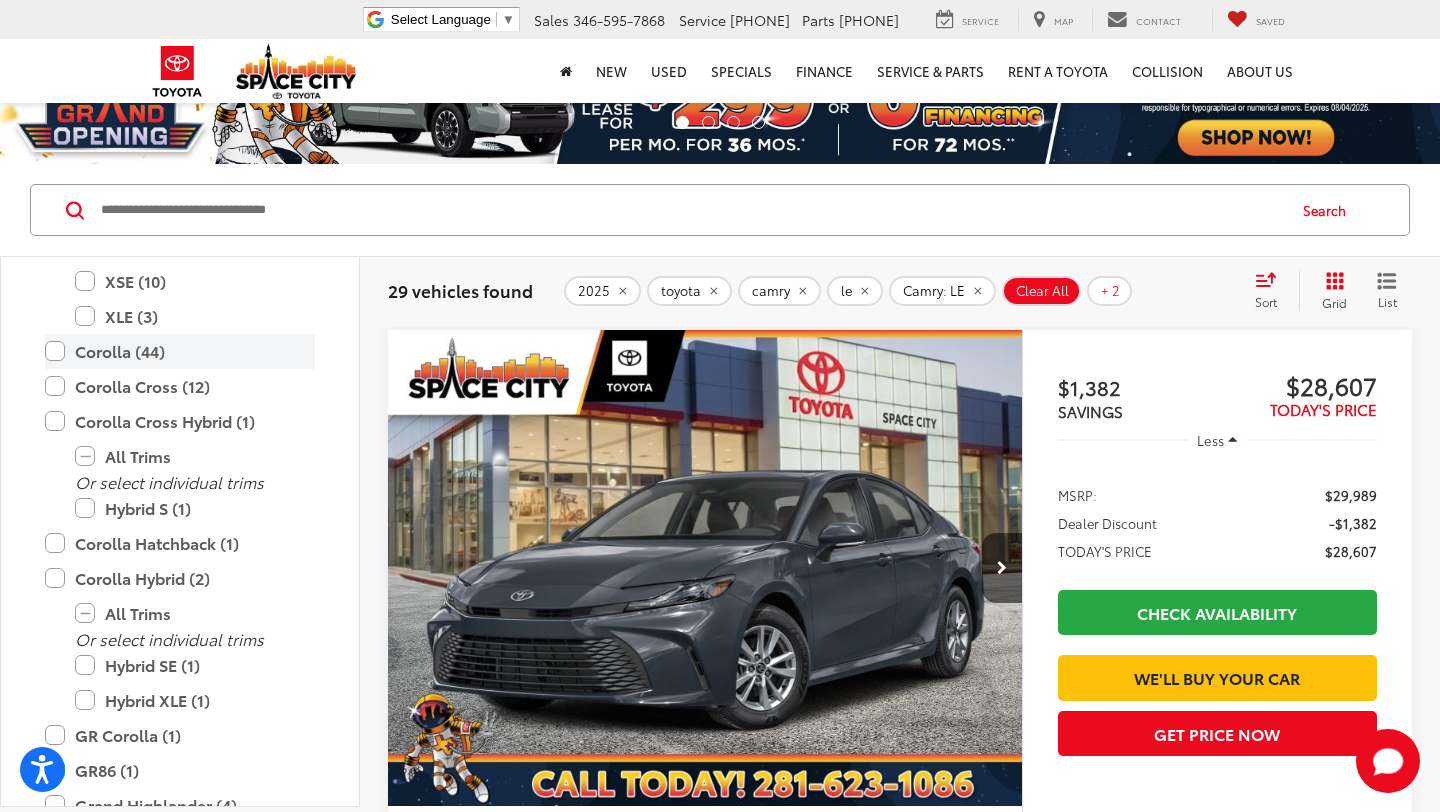 click on "Corolla (44)" at bounding box center (180, 351) 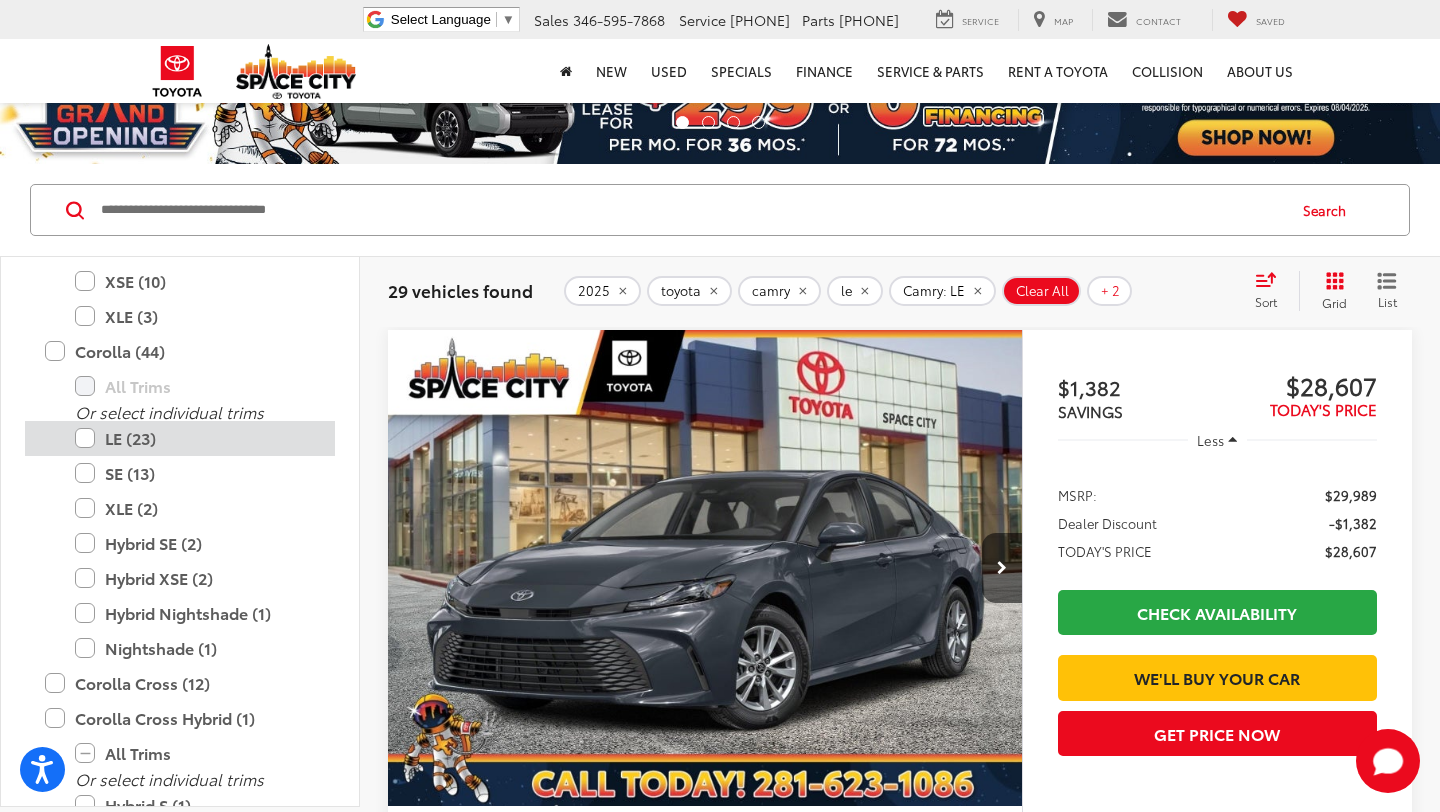 click on "LE (23)" at bounding box center [195, 438] 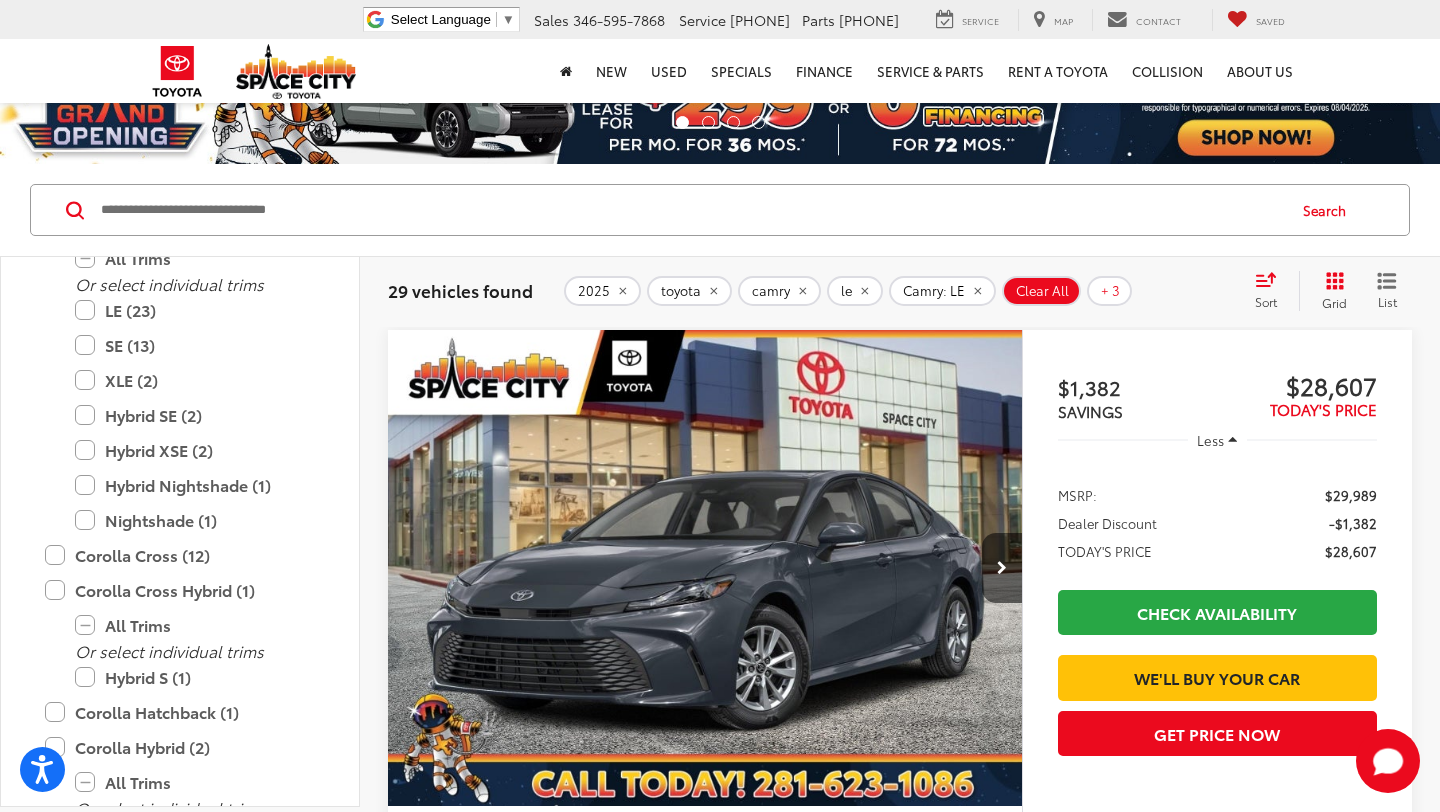 scroll, scrollTop: 760, scrollLeft: 0, axis: vertical 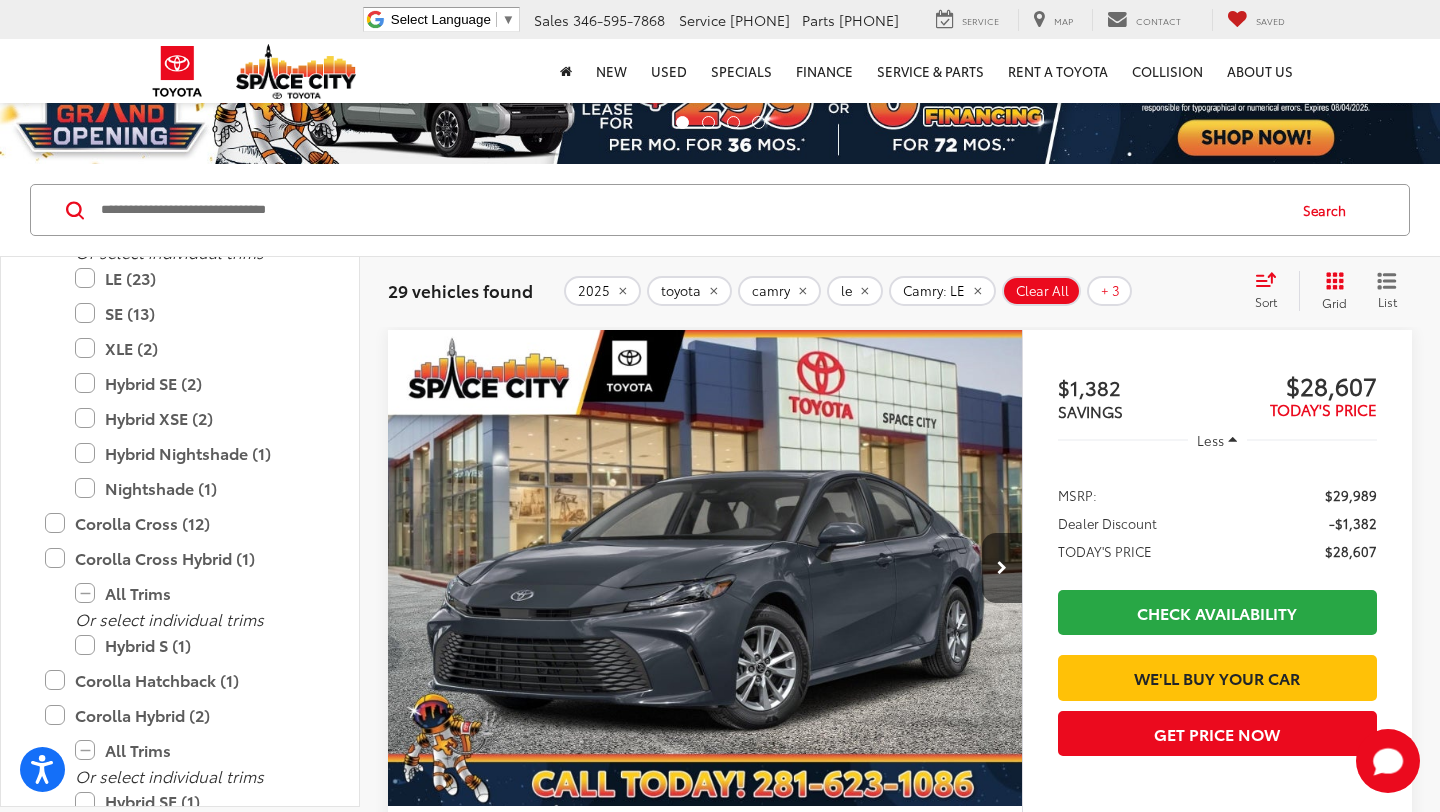 click on "Clear All" at bounding box center (1042, 291) 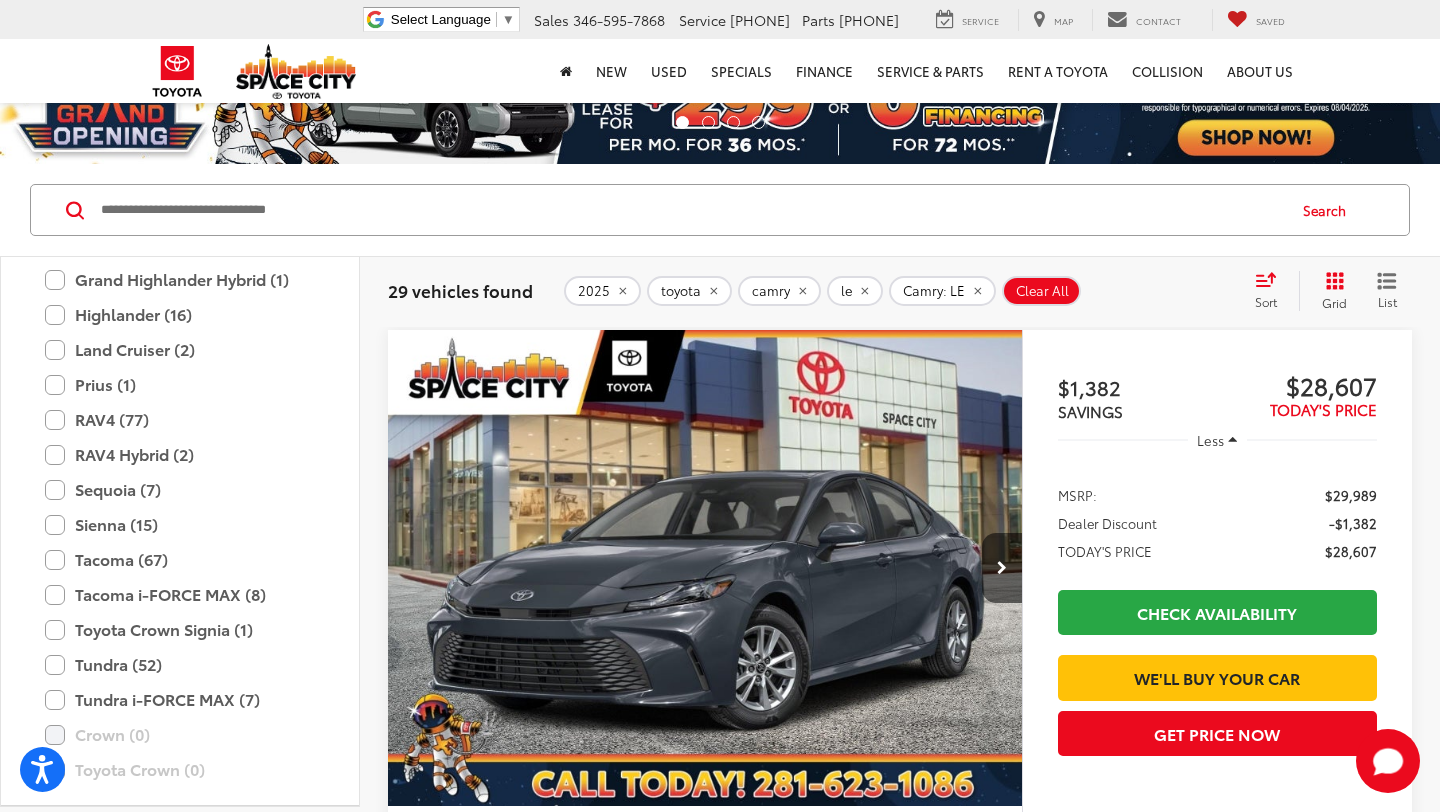 scroll, scrollTop: 568, scrollLeft: 0, axis: vertical 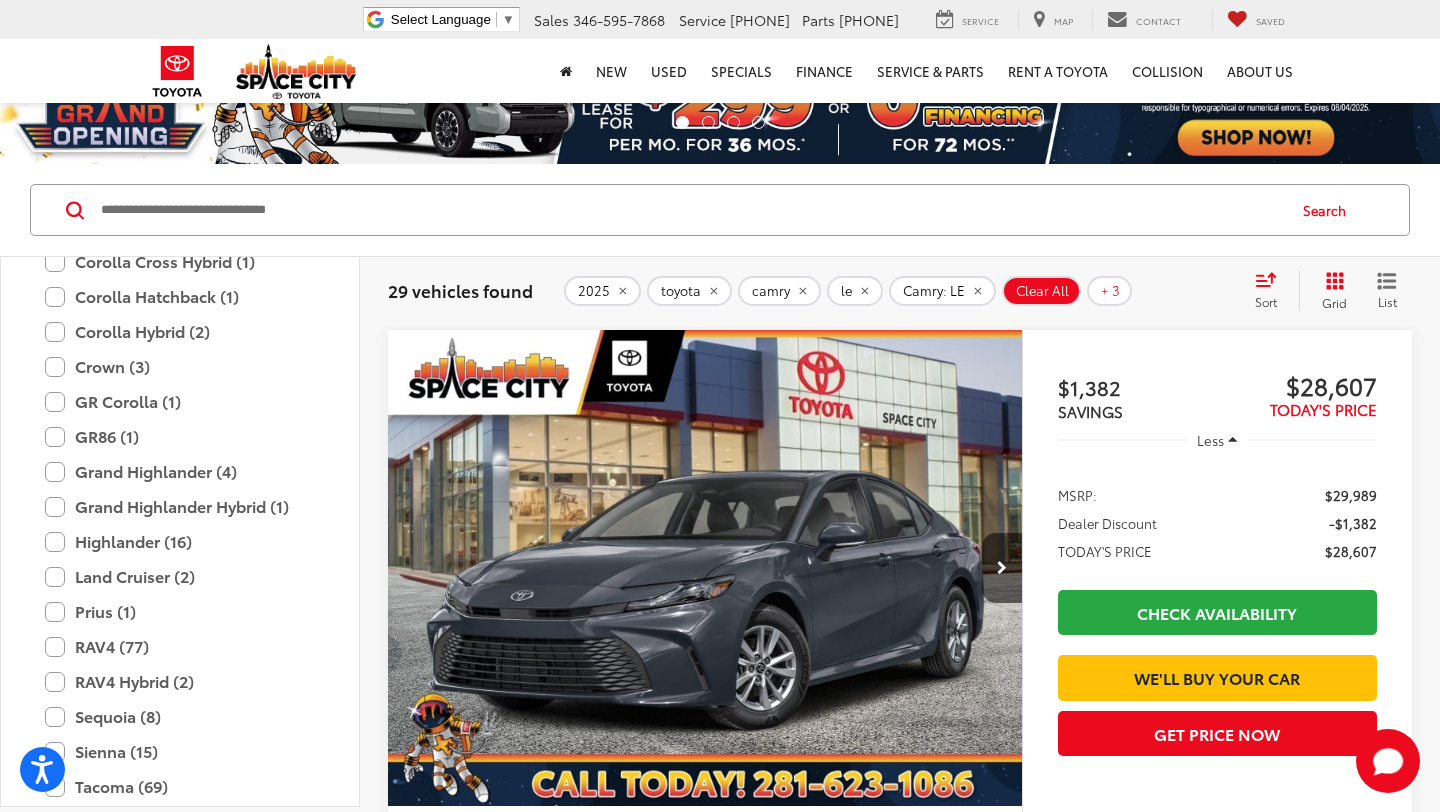 type 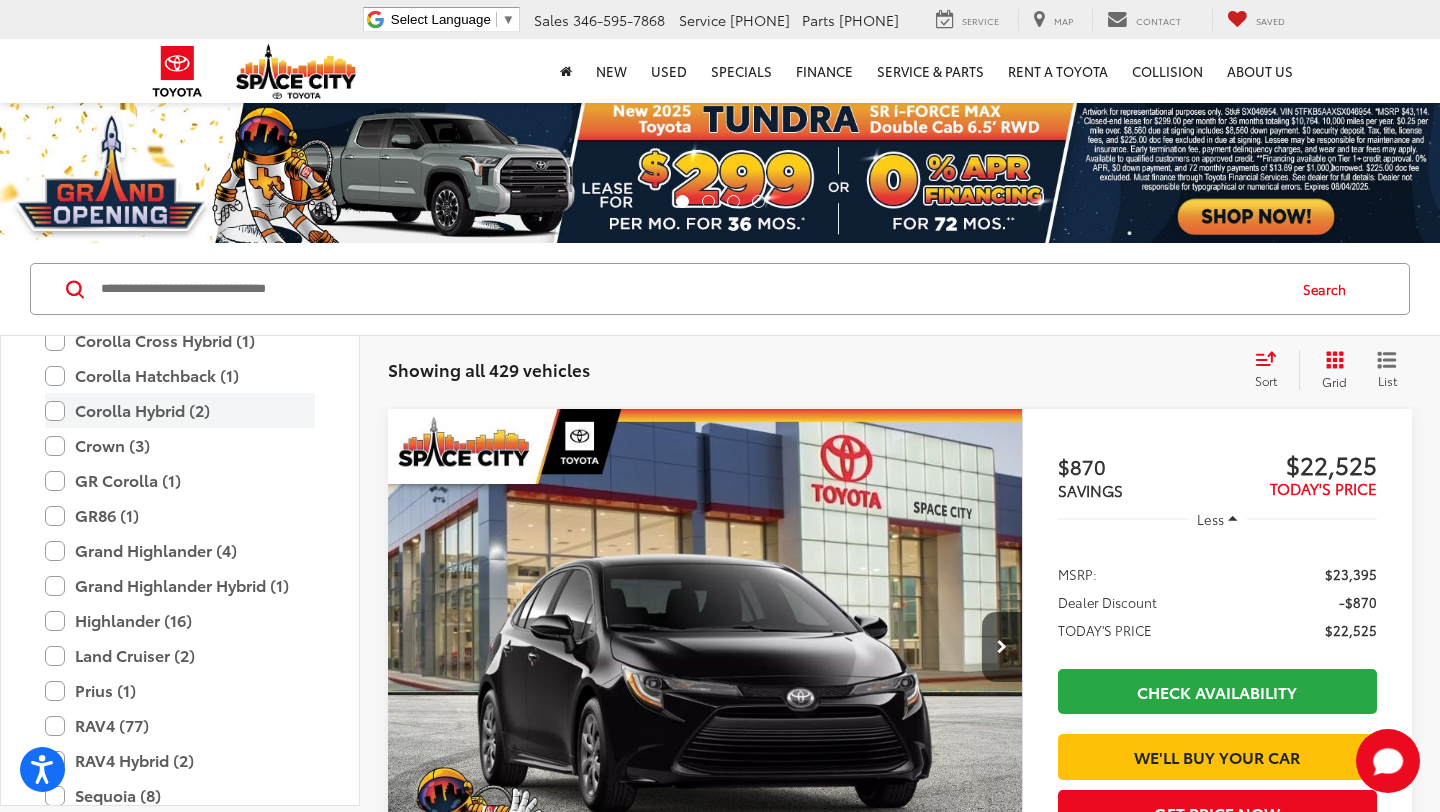 scroll, scrollTop: 0, scrollLeft: 0, axis: both 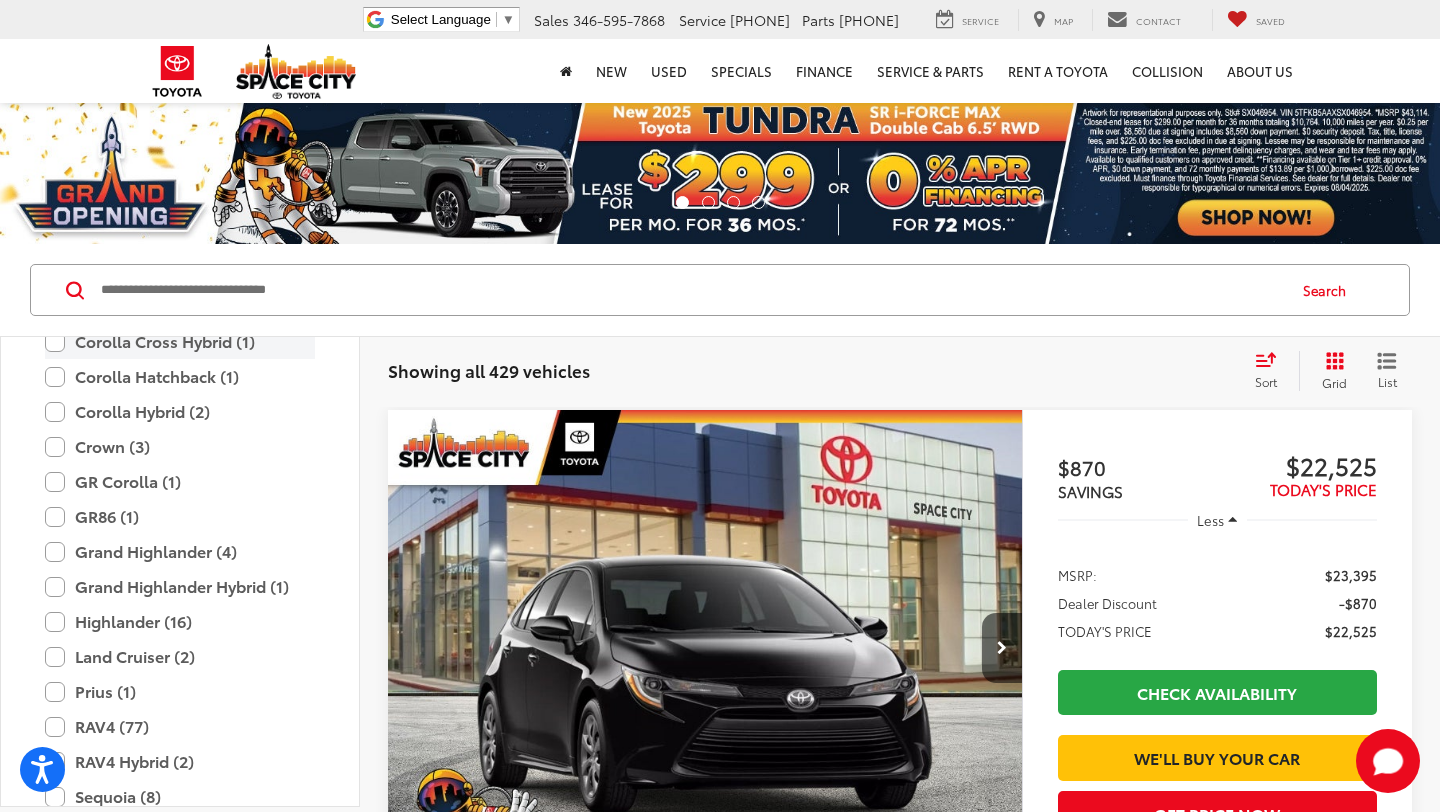 click on "Corolla Cross Hybrid (1)" at bounding box center (180, 341) 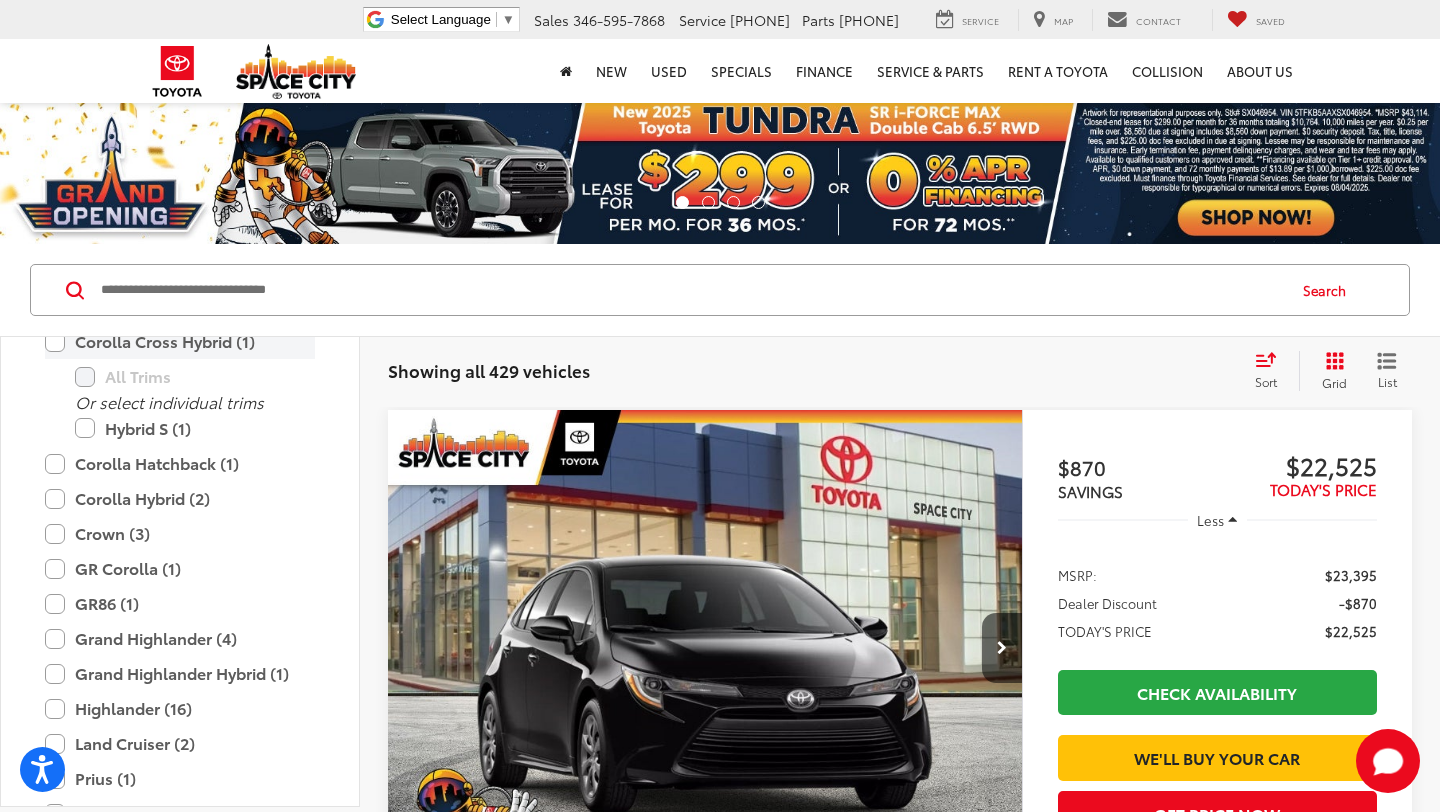 scroll, scrollTop: 325, scrollLeft: 0, axis: vertical 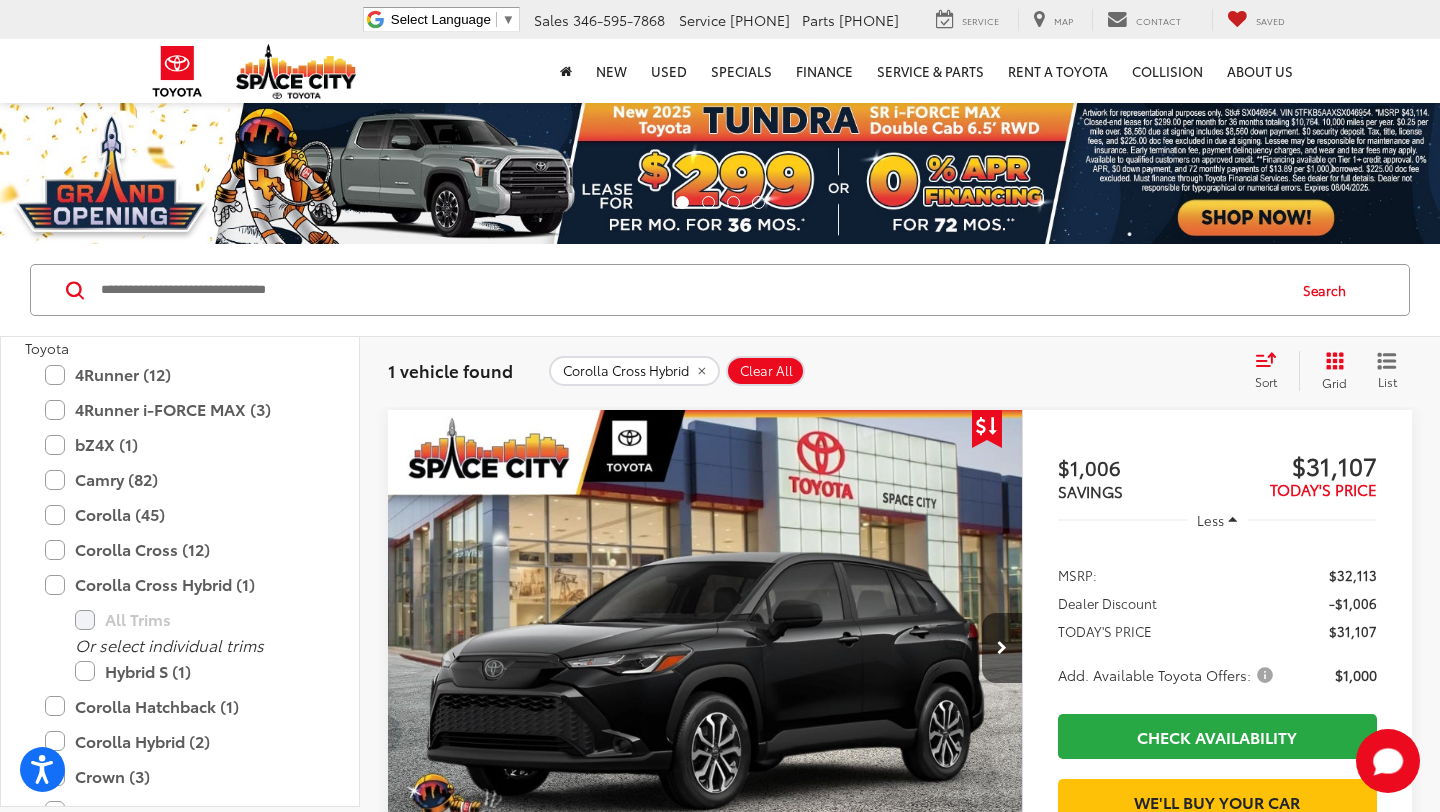 click on "1 vehicle found Corolla Cross Hybrid Clear All + 0 test Sort Price:  High to Low Price:  Low to High Year:  High to Low Year:  Low to High Distance:  Near to Far Distance:  Far to Near Featured Vehicles Grid List" at bounding box center (900, 371) 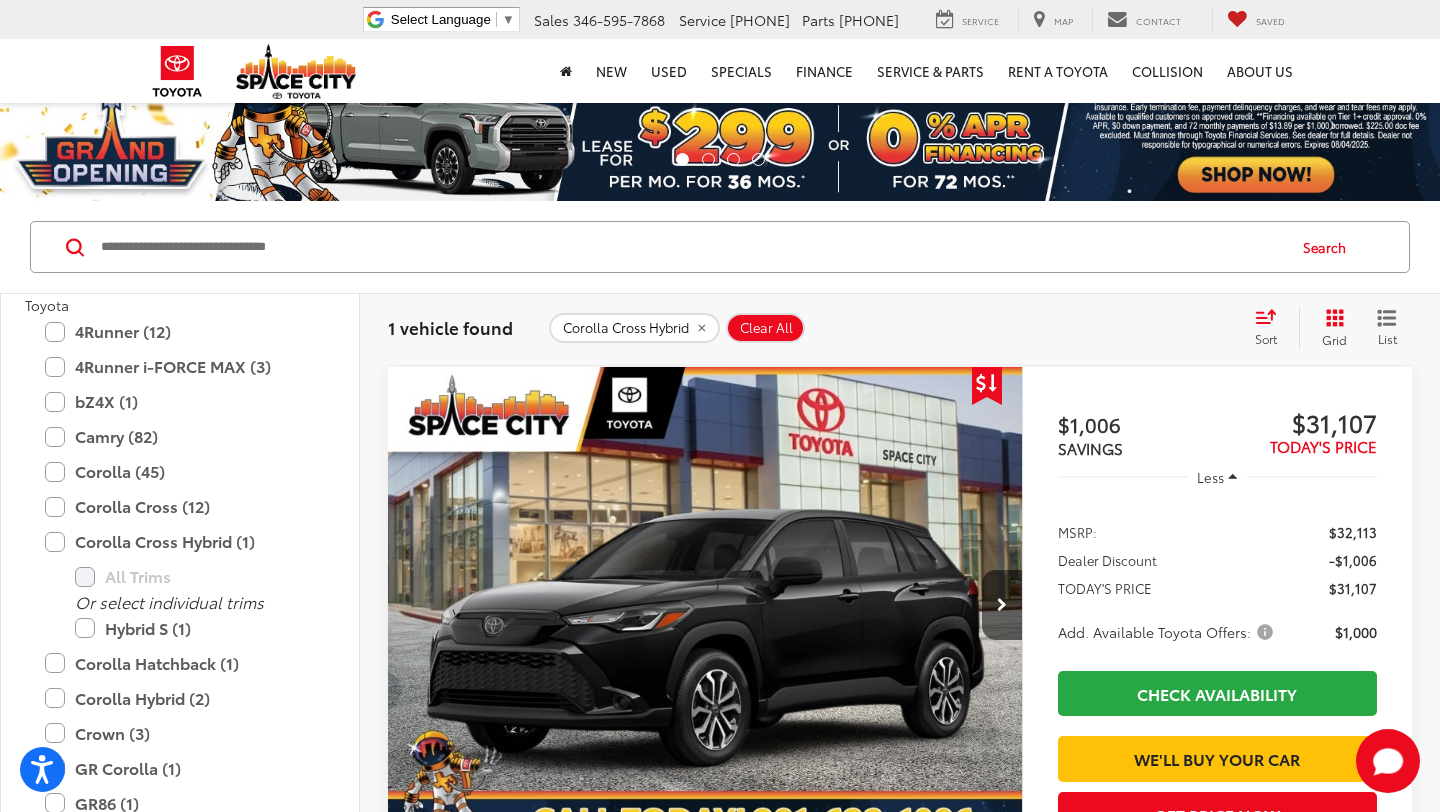 scroll, scrollTop: 0, scrollLeft: 0, axis: both 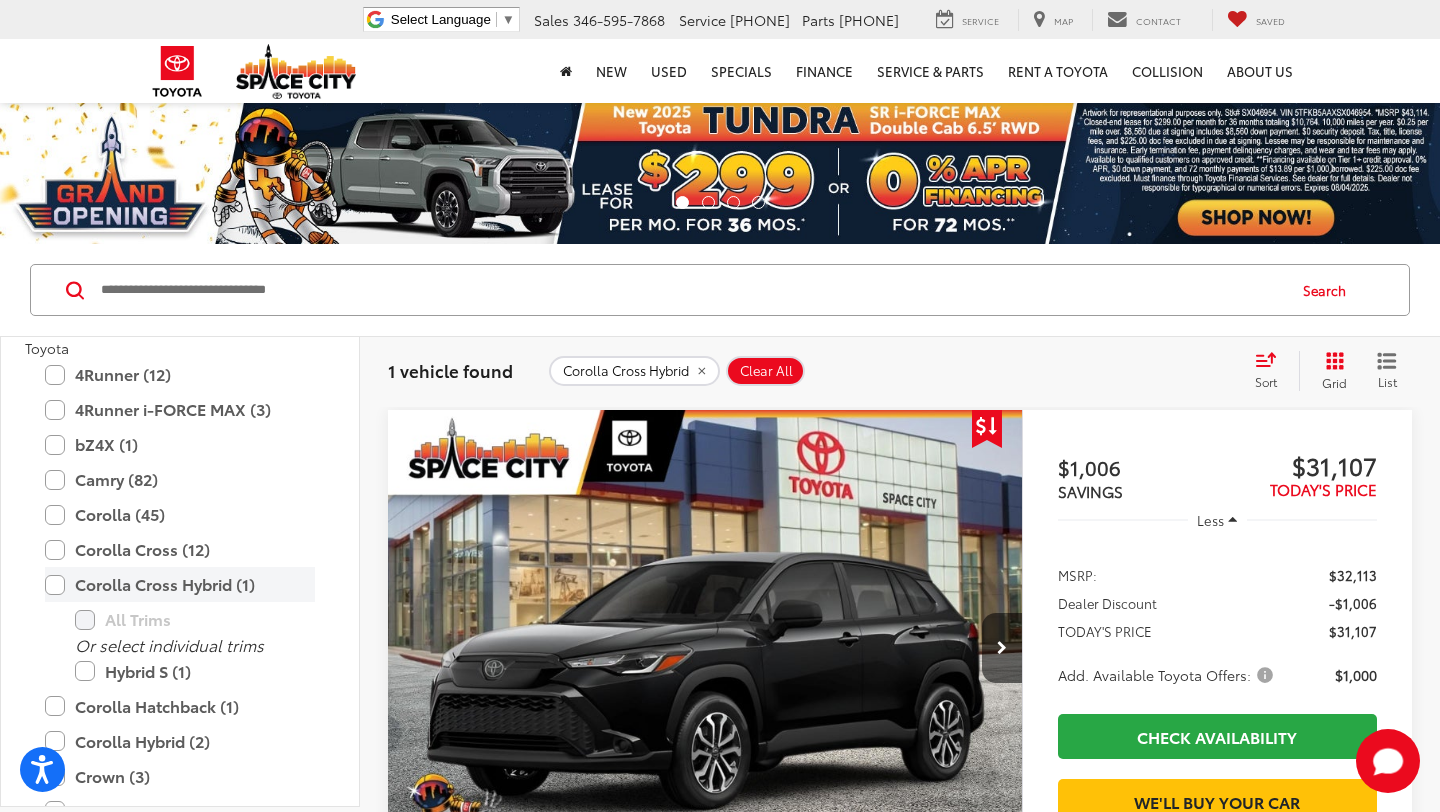 click on "Corolla Cross Hybrid (1)" at bounding box center (180, 584) 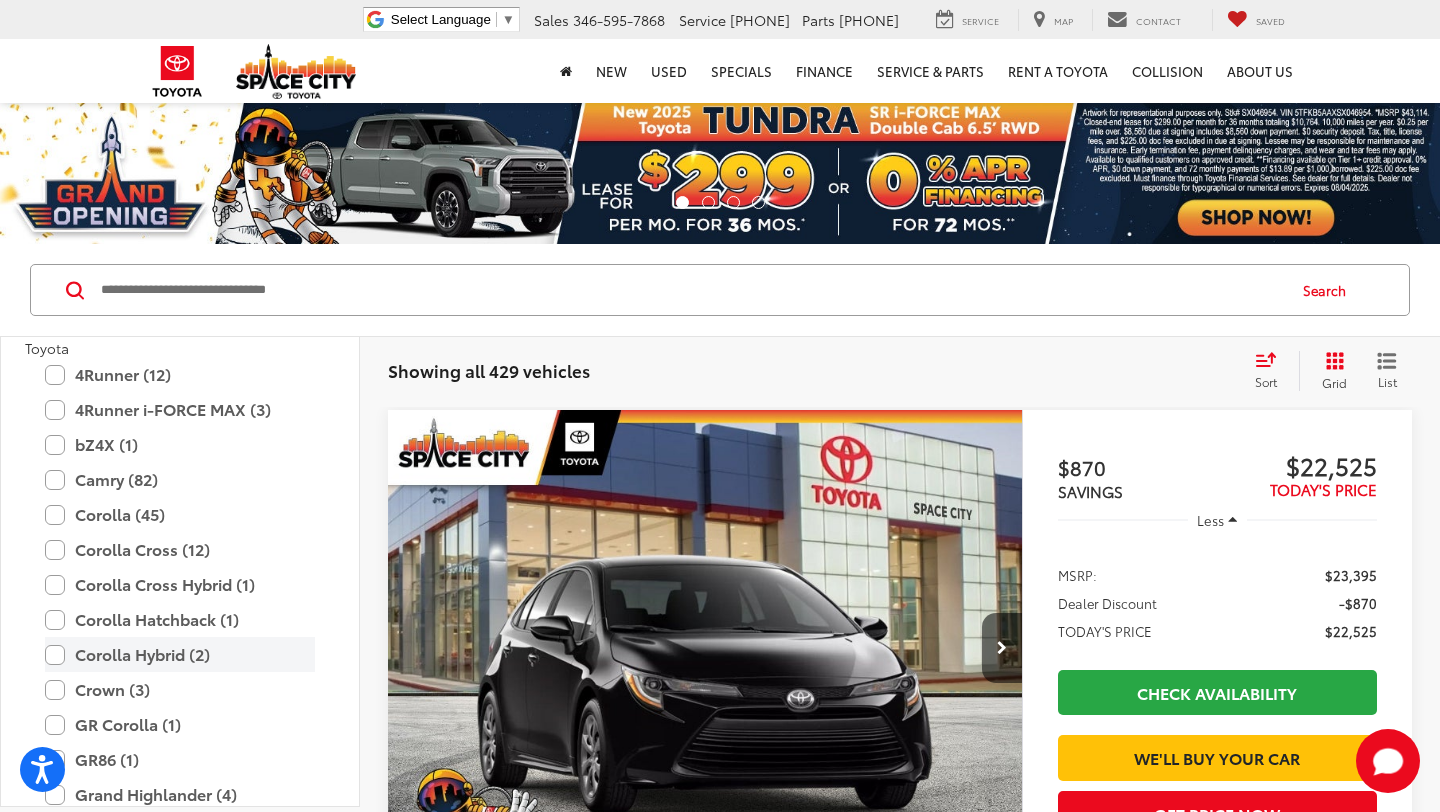 click on "Corolla Hybrid (2)" at bounding box center (180, 654) 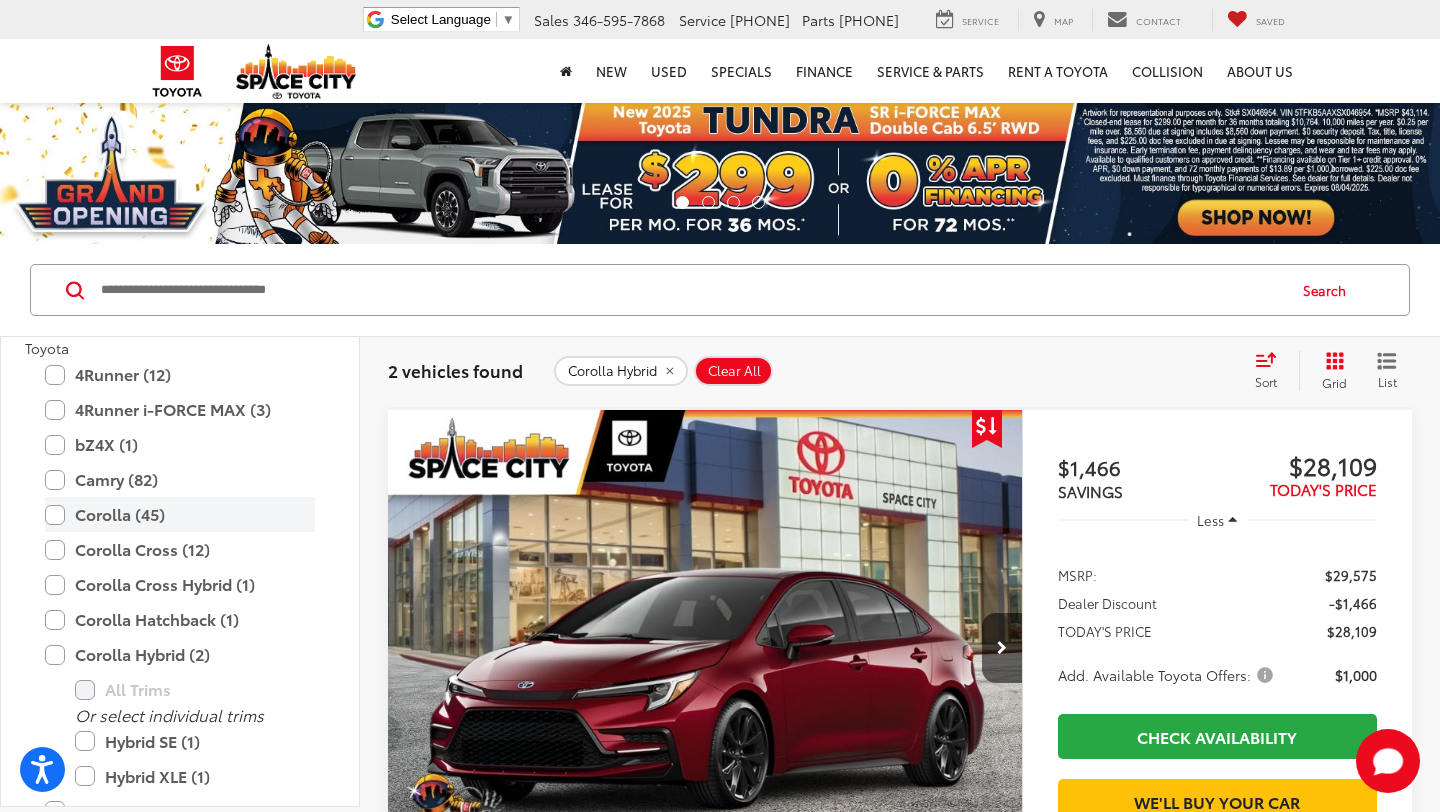 scroll, scrollTop: 365, scrollLeft: 0, axis: vertical 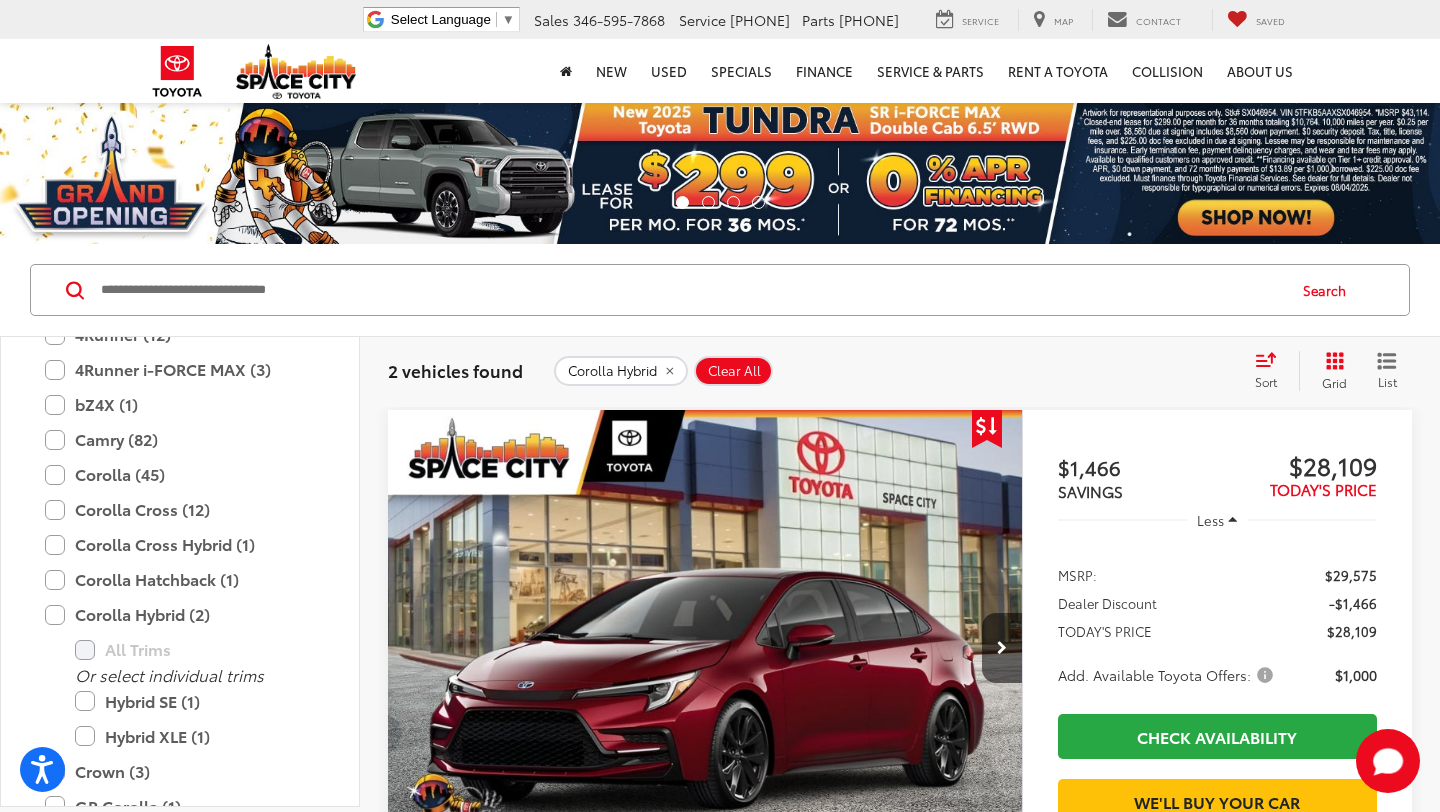 click on "Corolla Hybrid Clear All + 0" at bounding box center (895, 371) 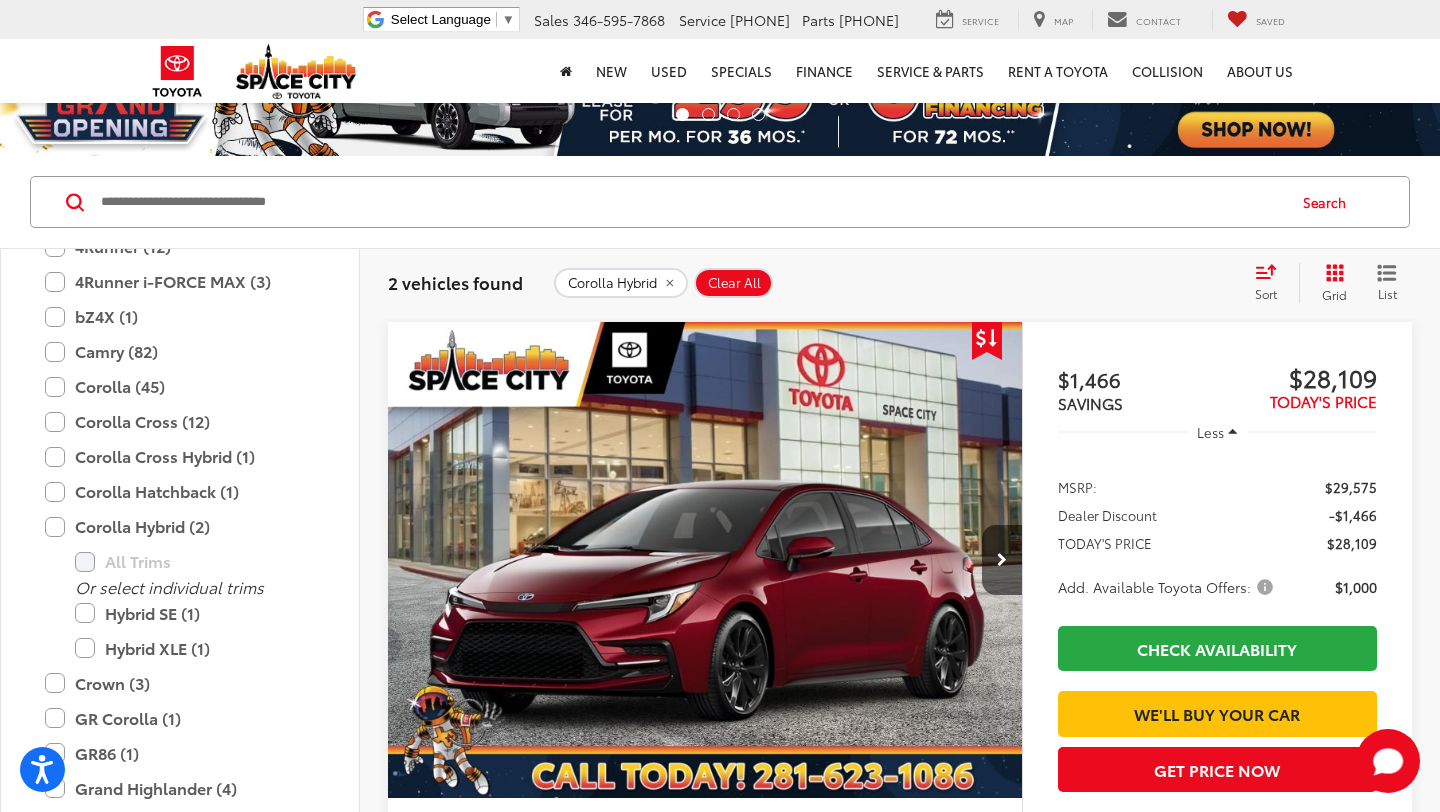 scroll, scrollTop: 160, scrollLeft: 0, axis: vertical 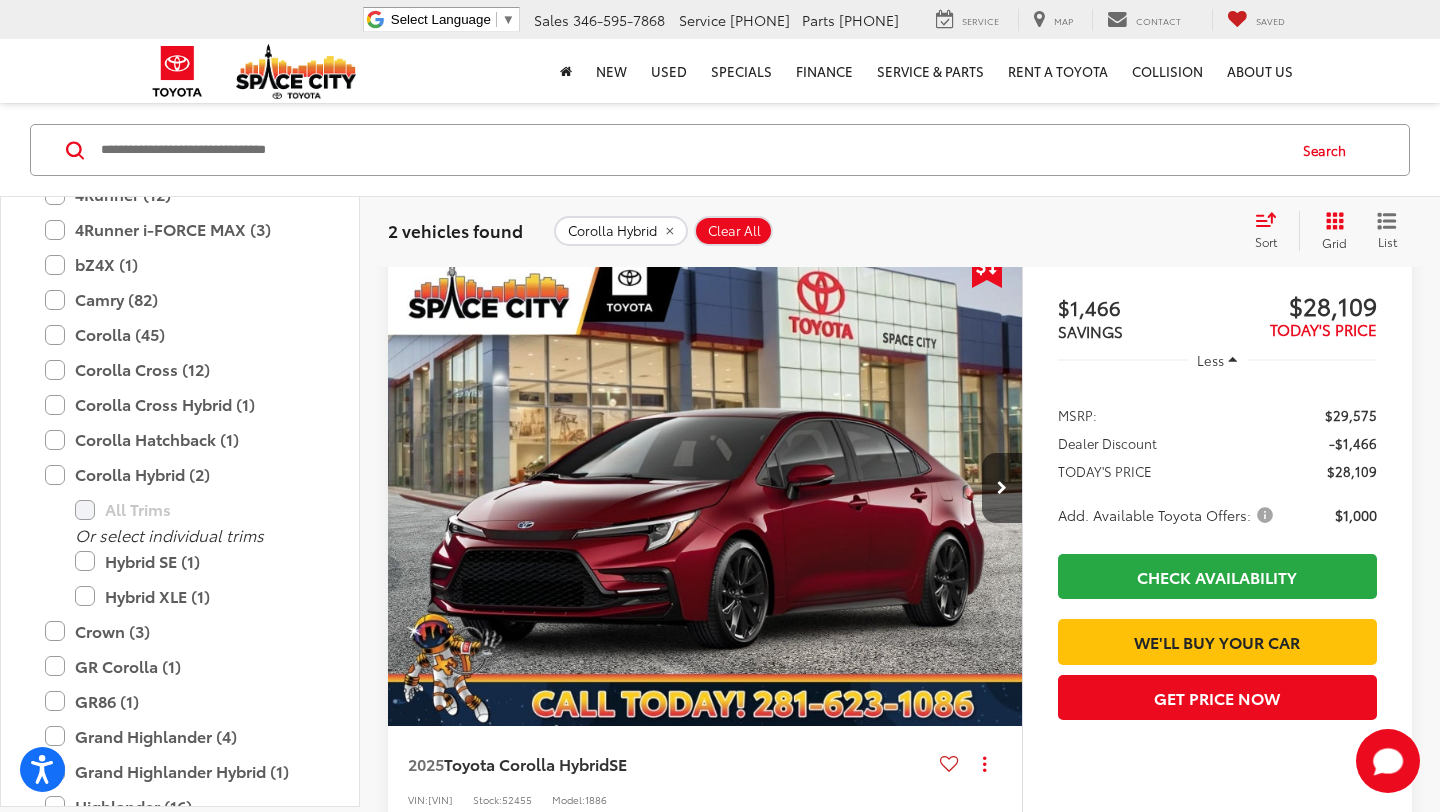 click on "Clear All" at bounding box center (734, 231) 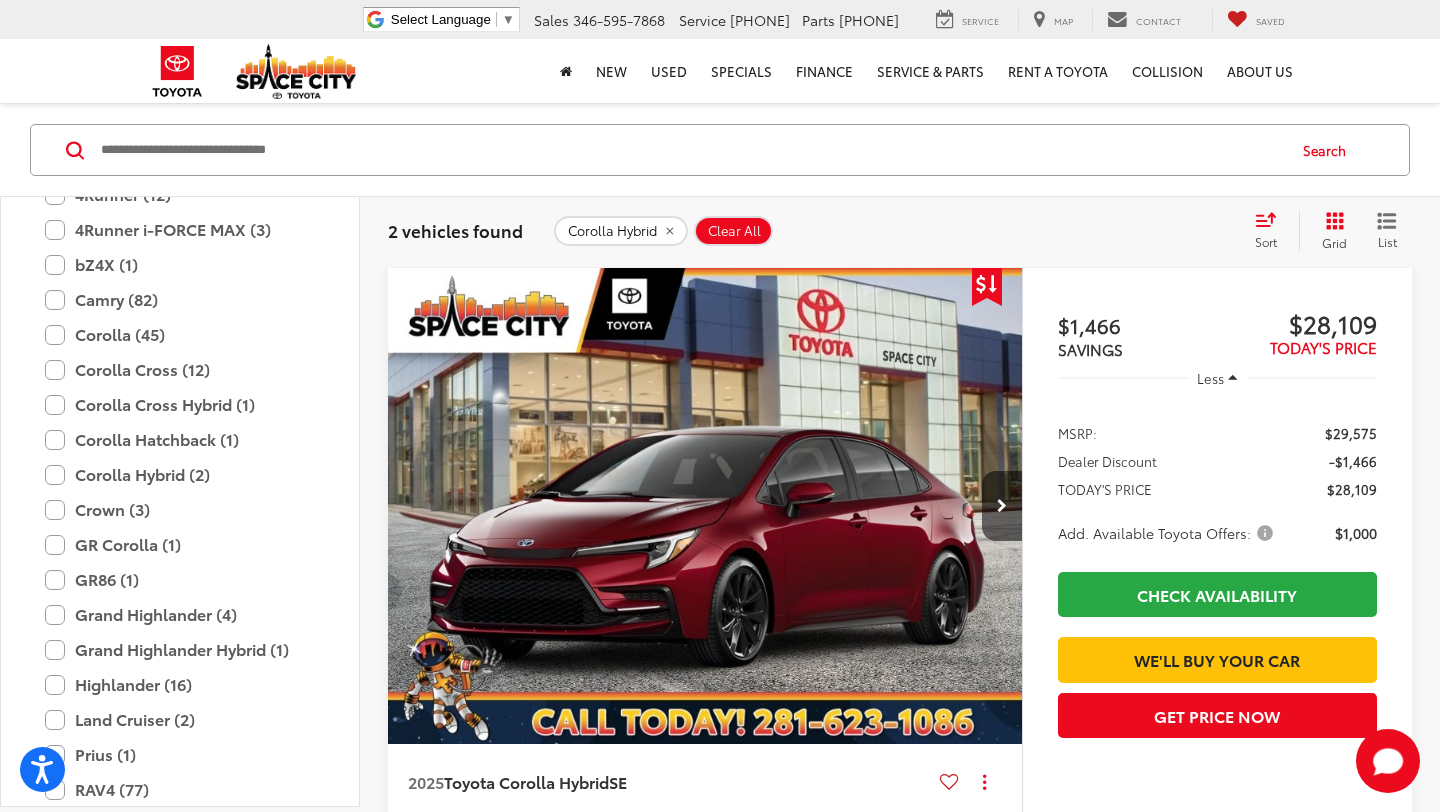 scroll, scrollTop: 140, scrollLeft: 0, axis: vertical 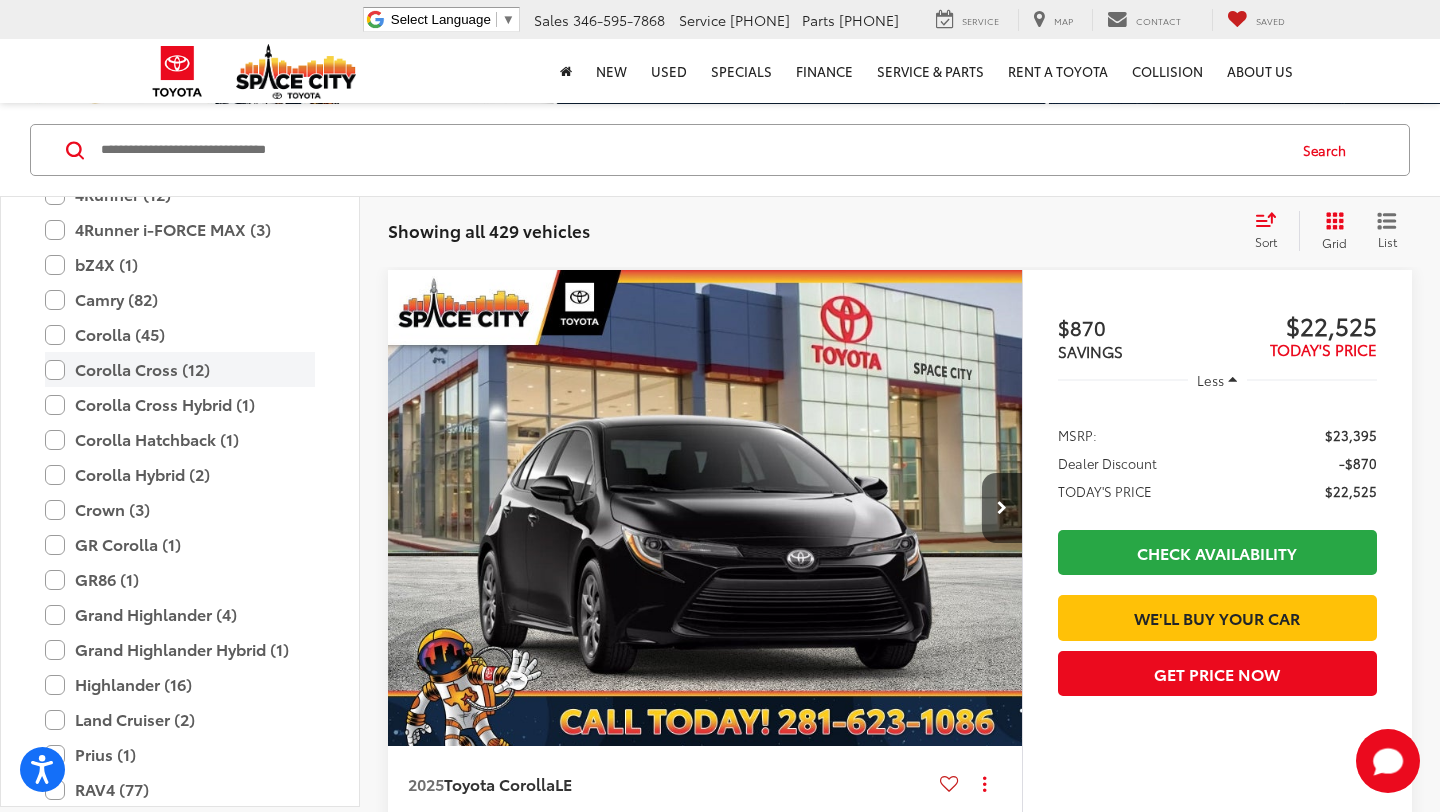 click on "Corolla Cross (12)" at bounding box center (180, 369) 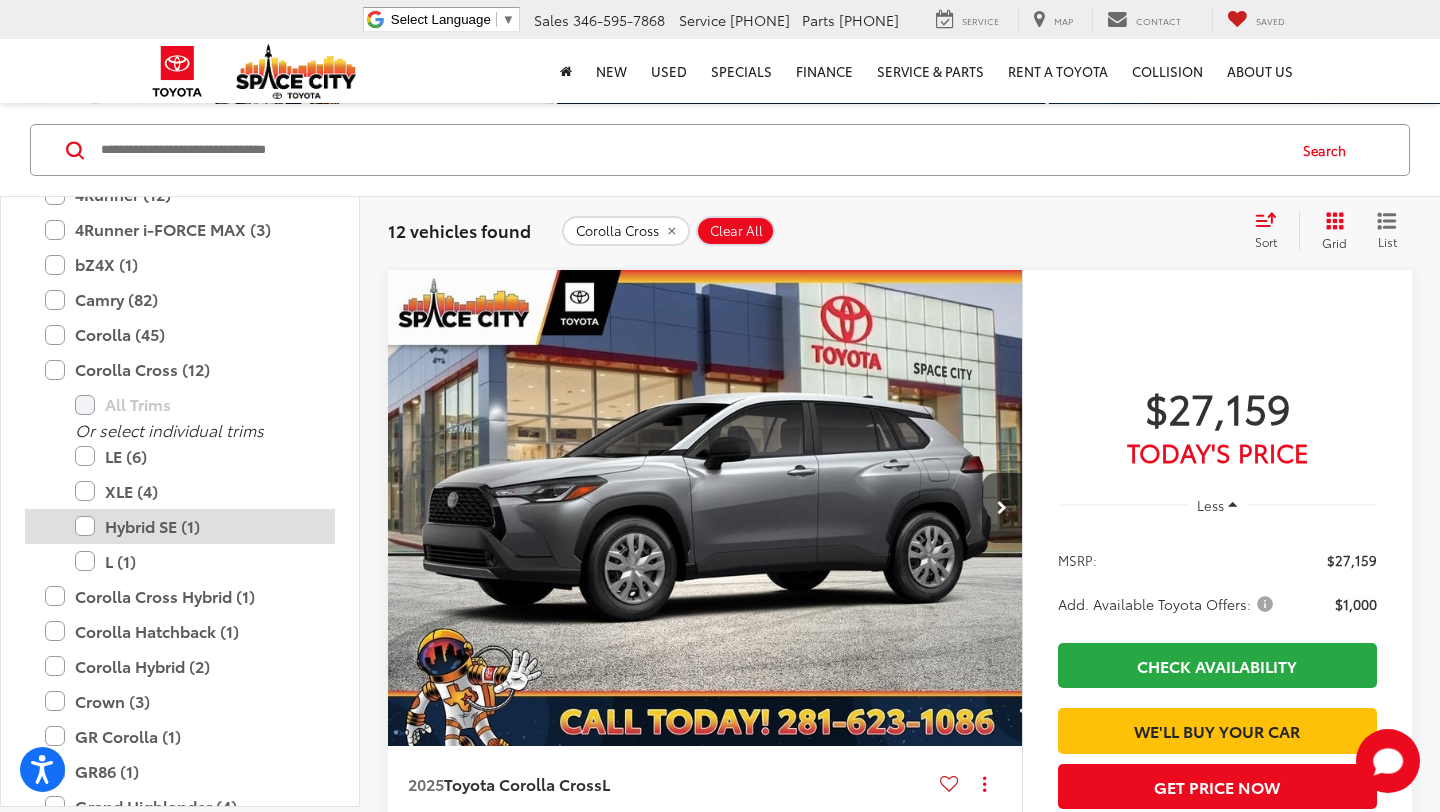 click on "Hybrid SE (1)" at bounding box center (195, 526) 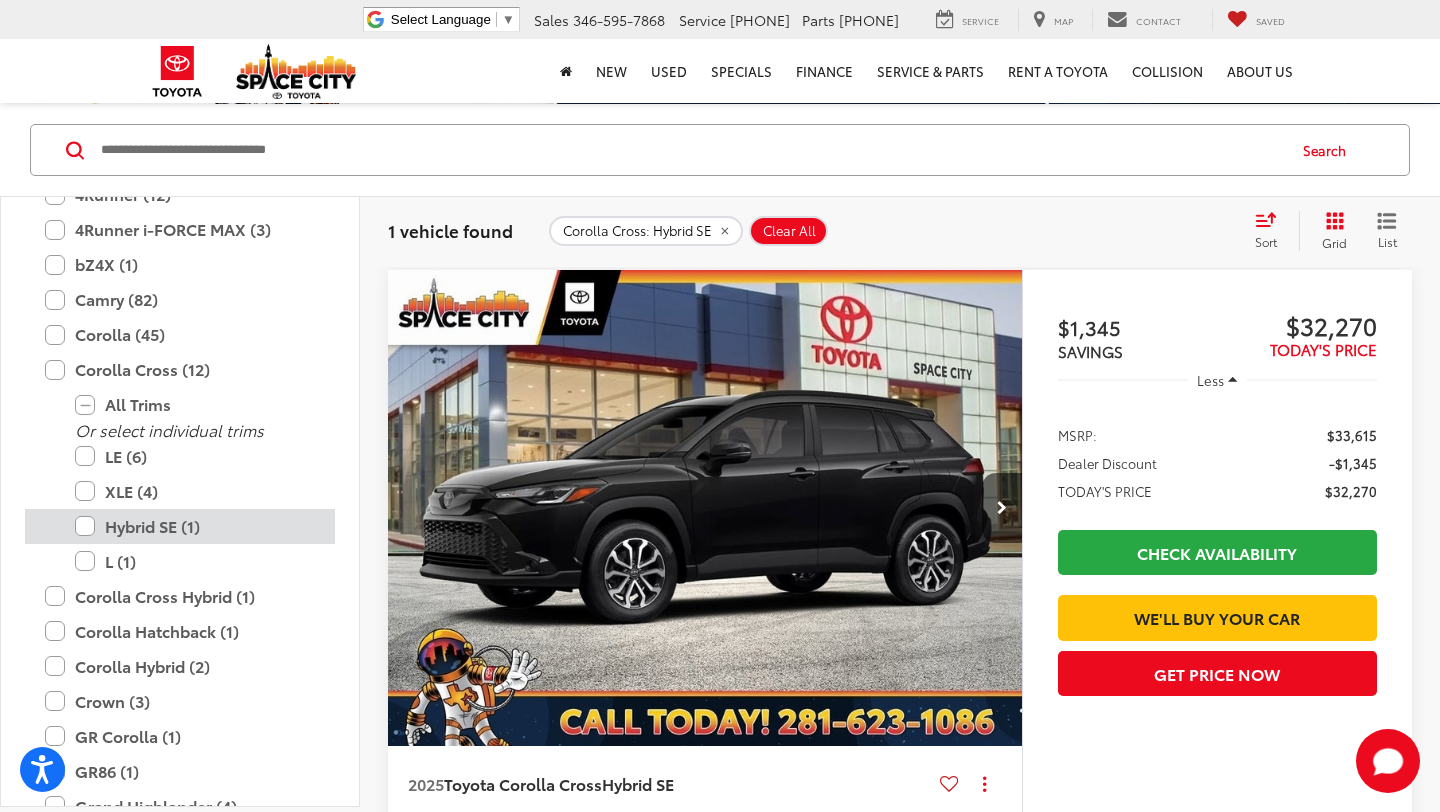 click on "Hybrid SE (1)" at bounding box center [195, 526] 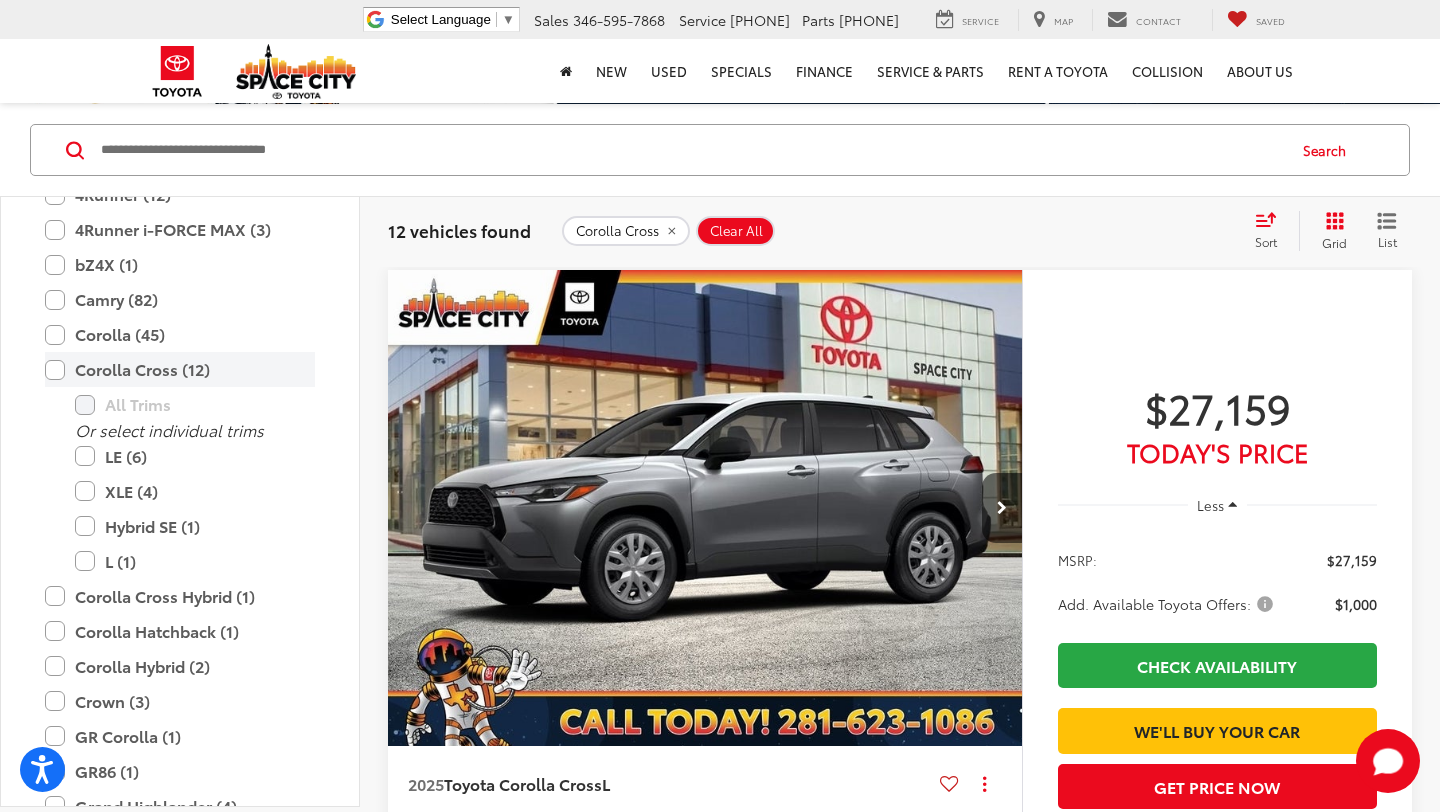 click on "Corolla Cross (12)" at bounding box center [180, 369] 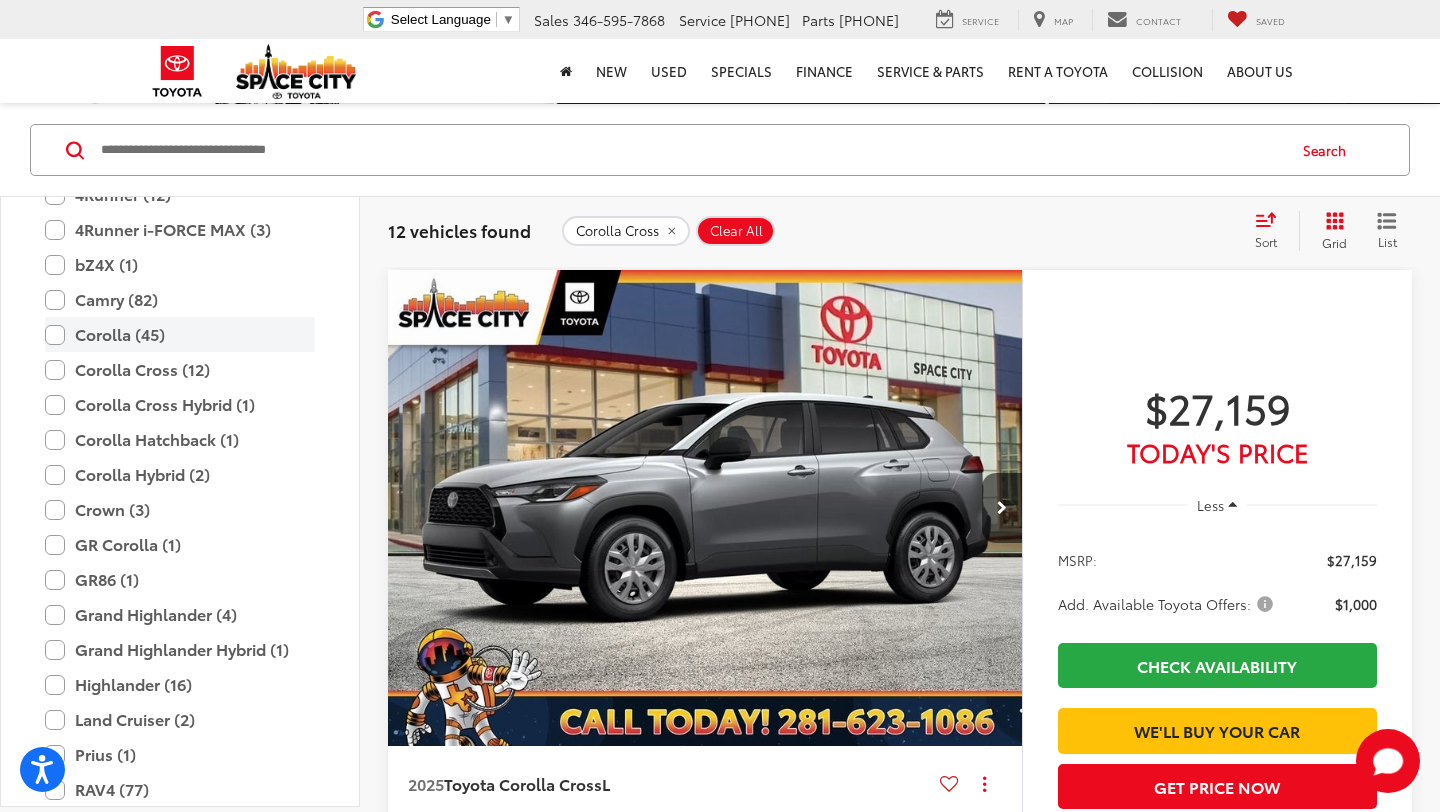 click on "Corolla (45)" at bounding box center [180, 334] 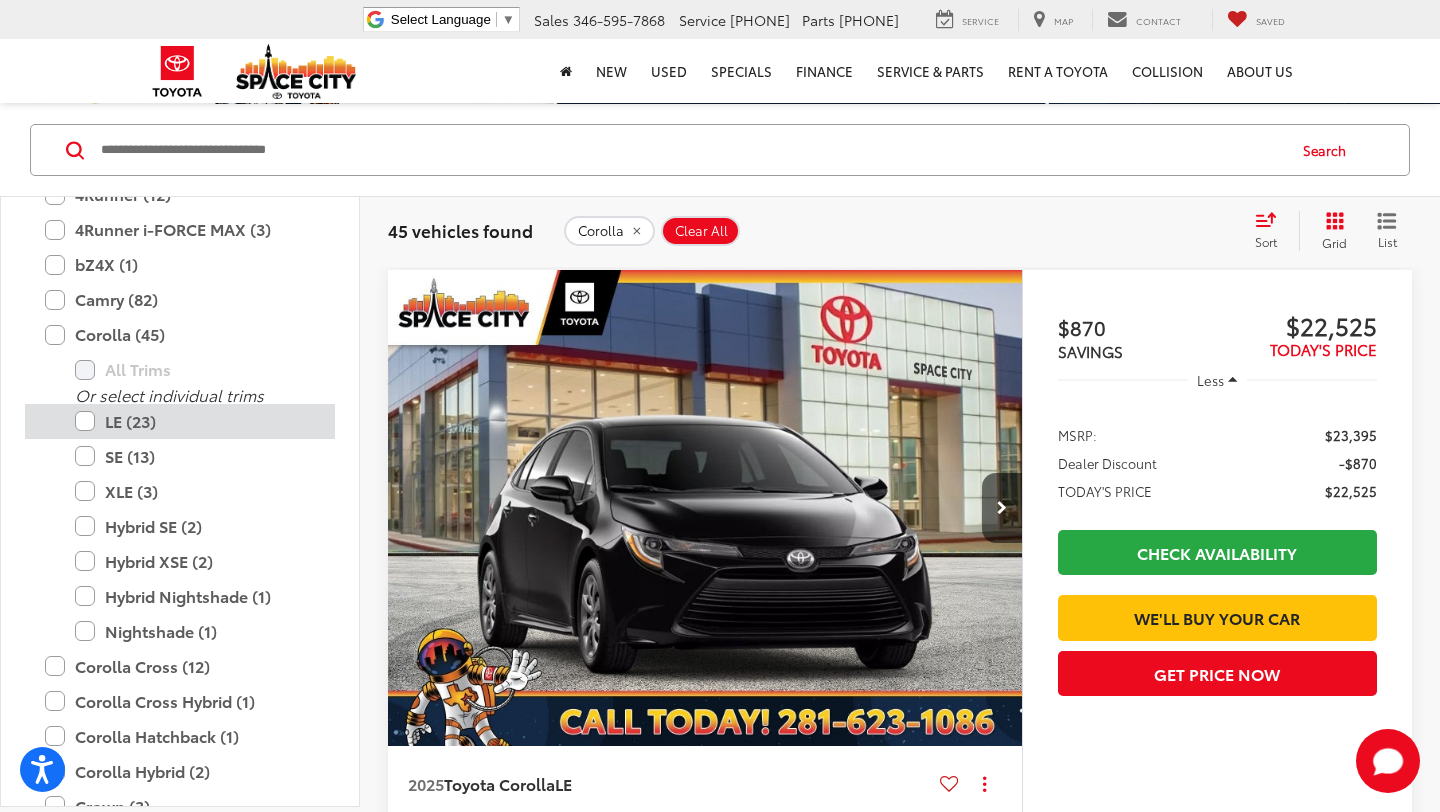 click on "LE (23)" at bounding box center [195, 421] 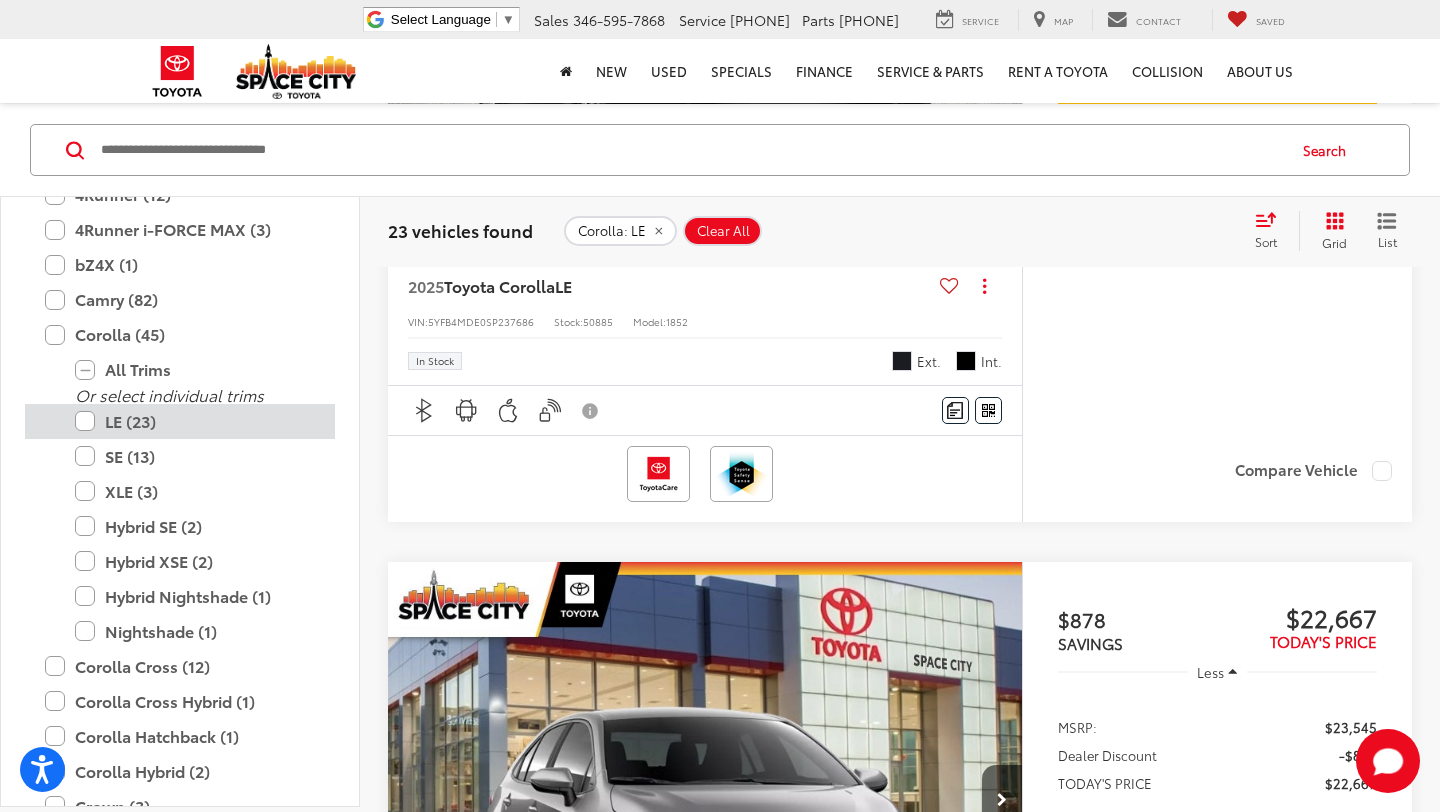 scroll, scrollTop: 660, scrollLeft: 0, axis: vertical 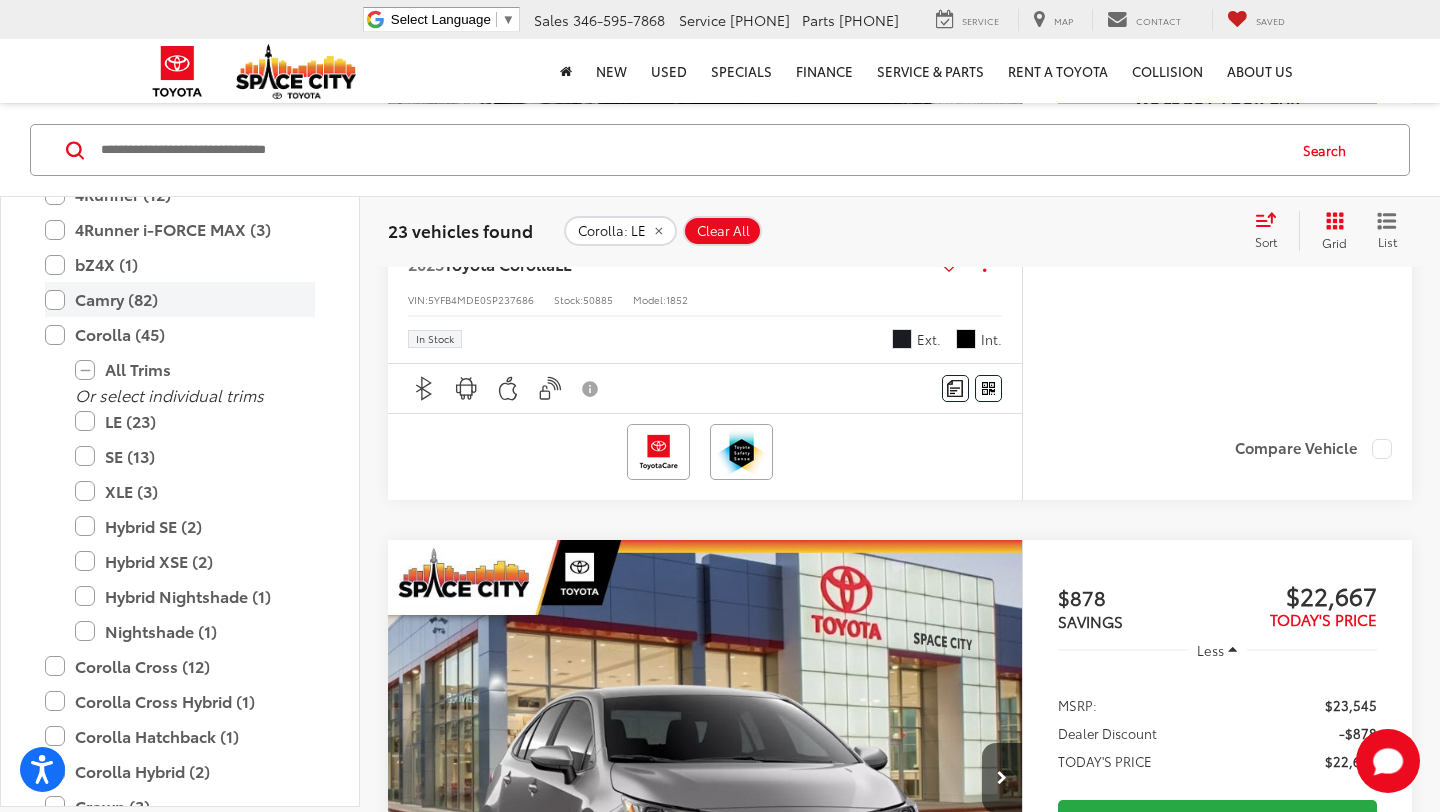 click on "Camry (82)" at bounding box center [180, 299] 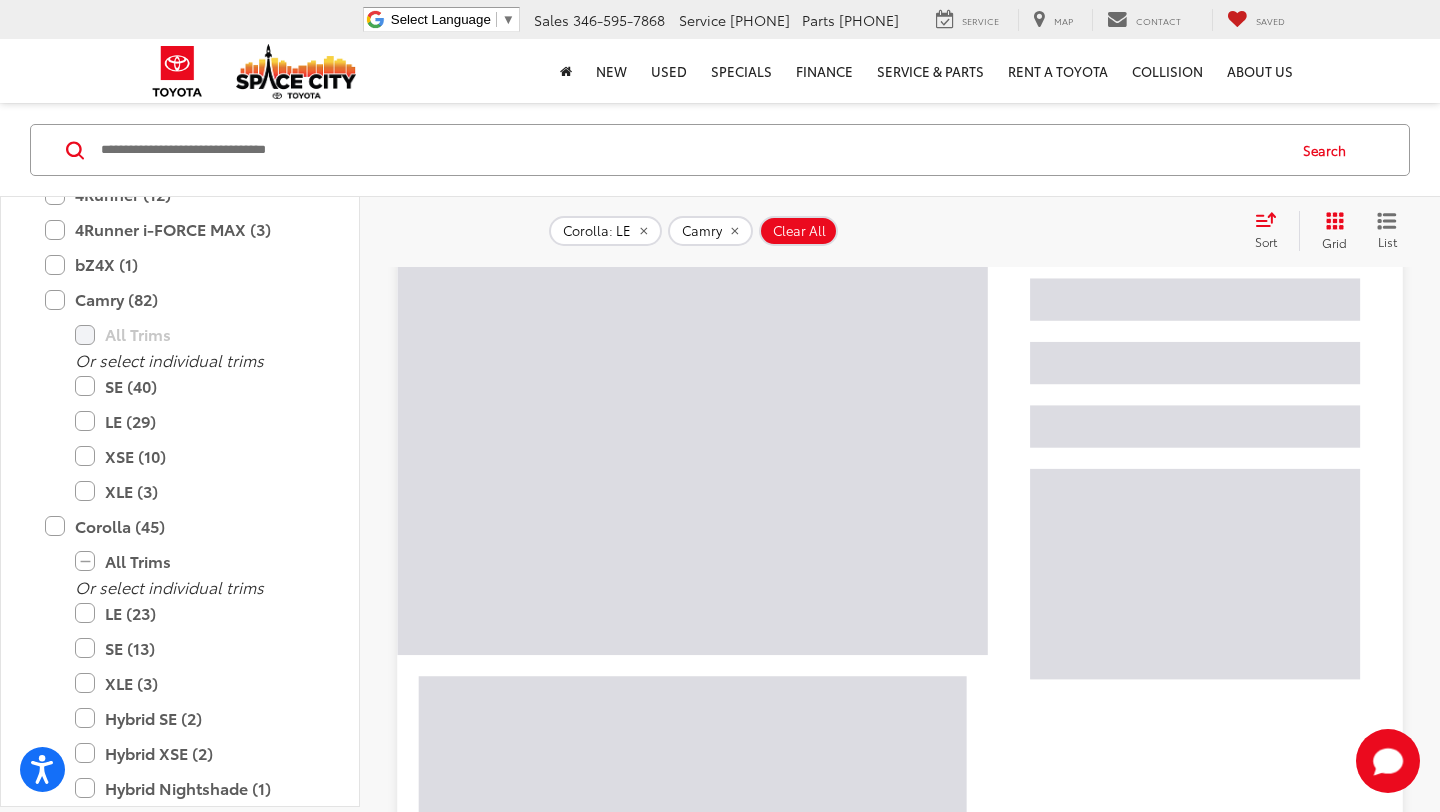 scroll, scrollTop: 140, scrollLeft: 0, axis: vertical 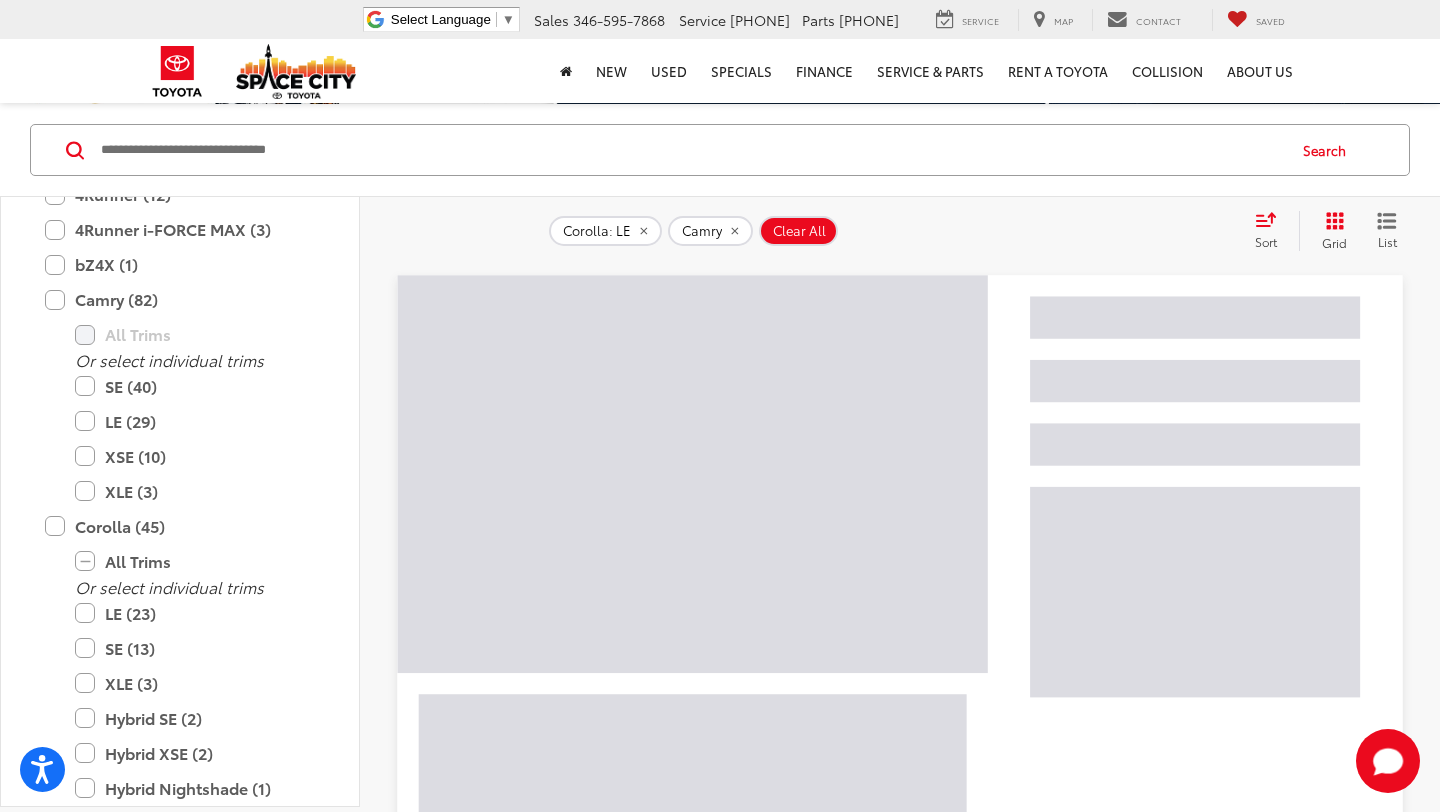 click on "Camry" 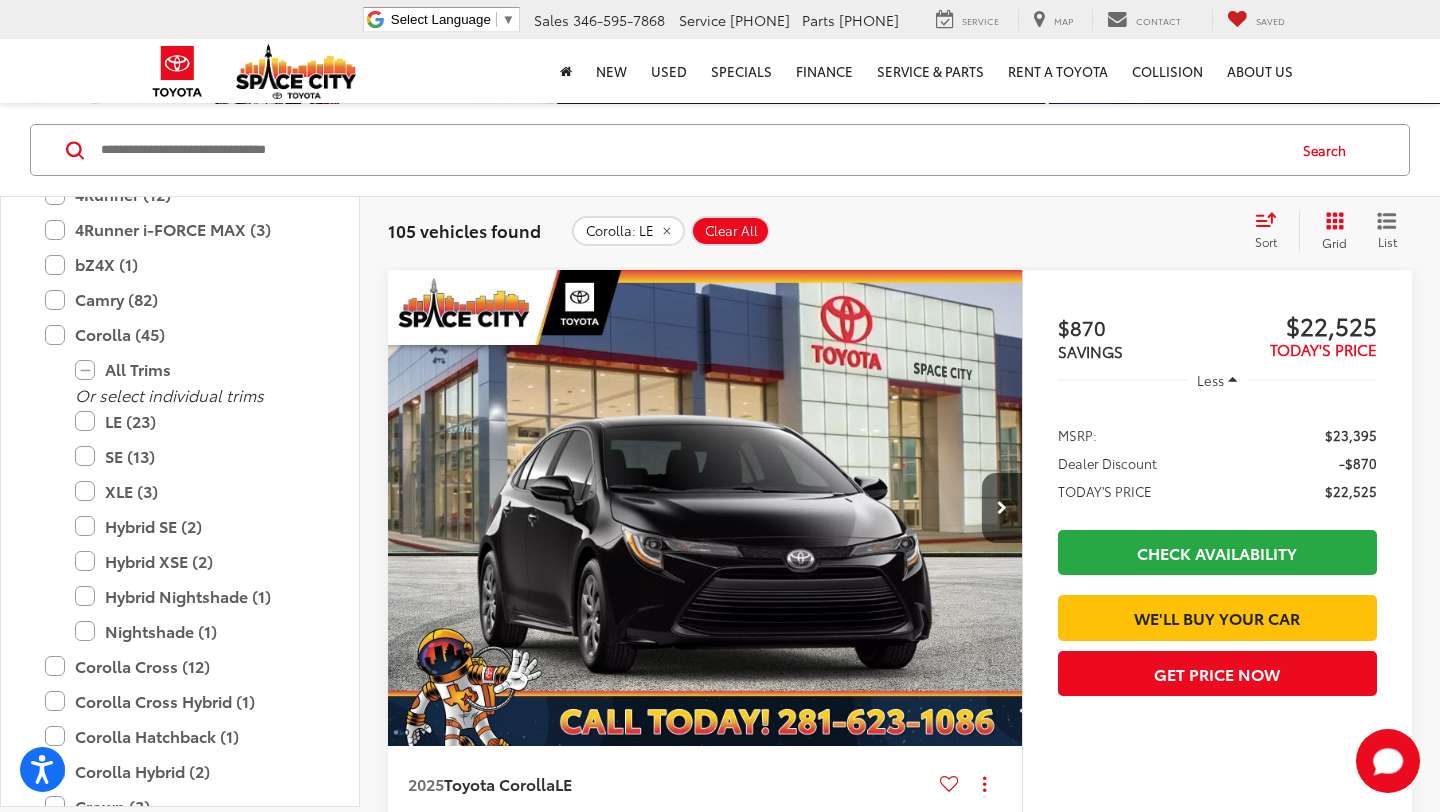 click on "Clear All" 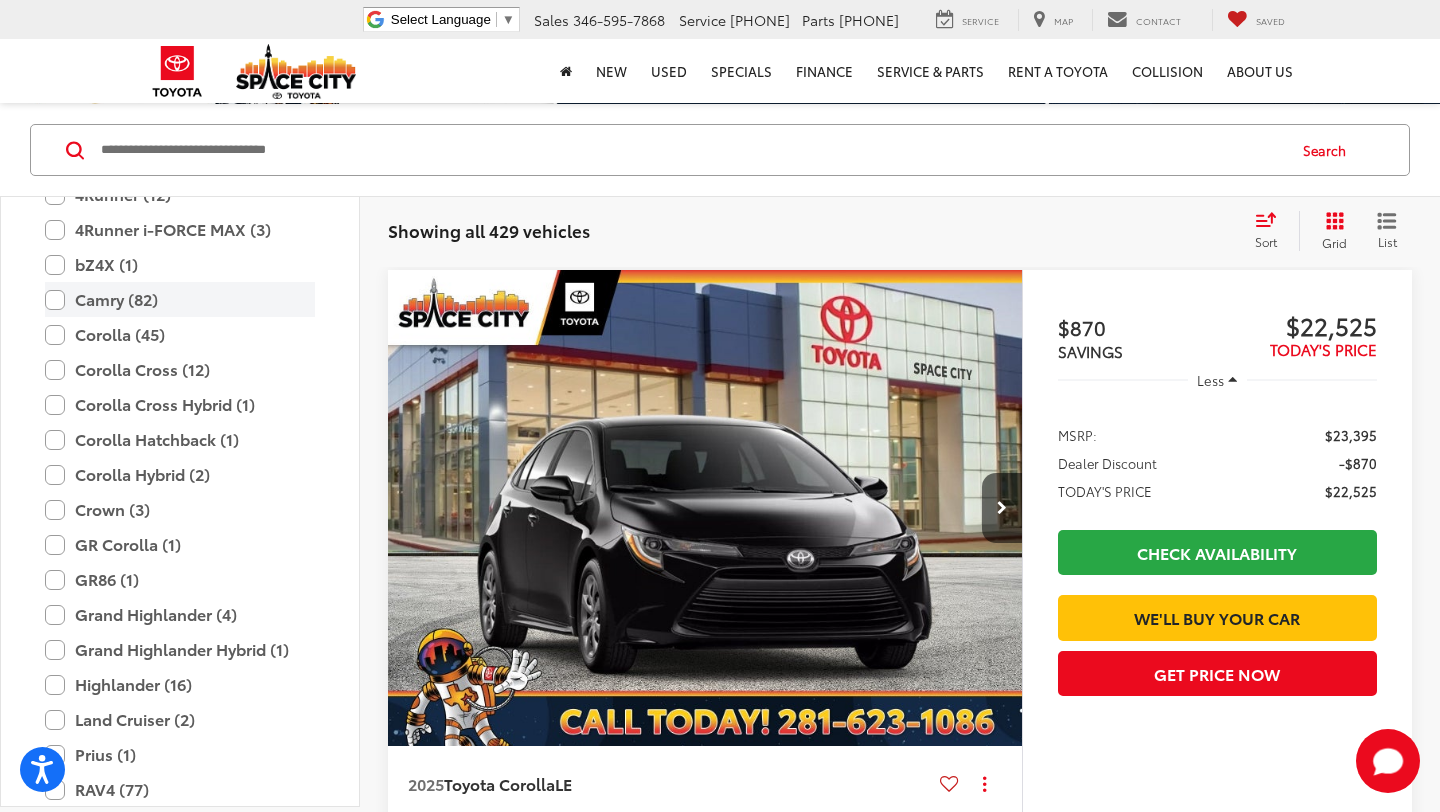 click on "Camry (82)" at bounding box center [180, 299] 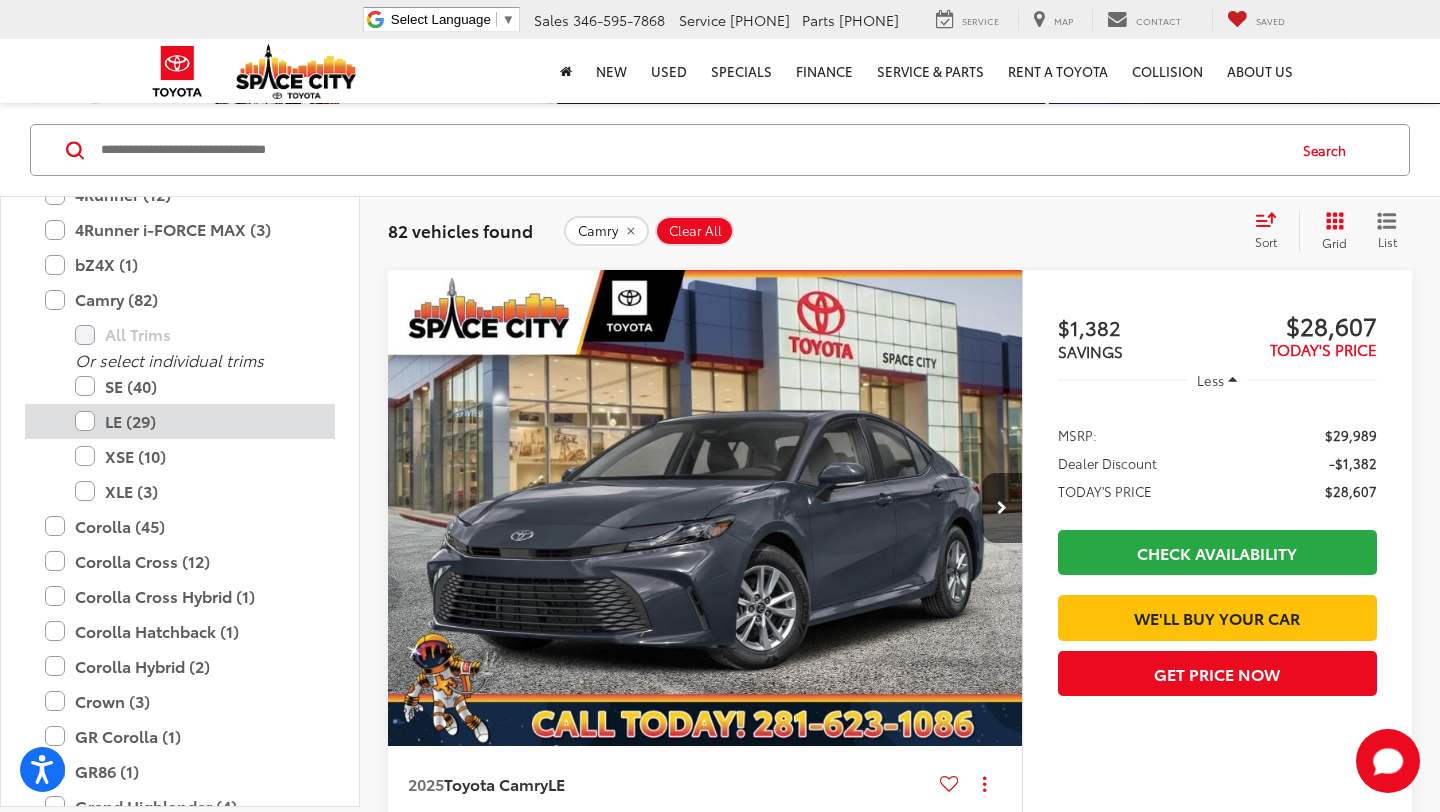 click on "LE (29)" 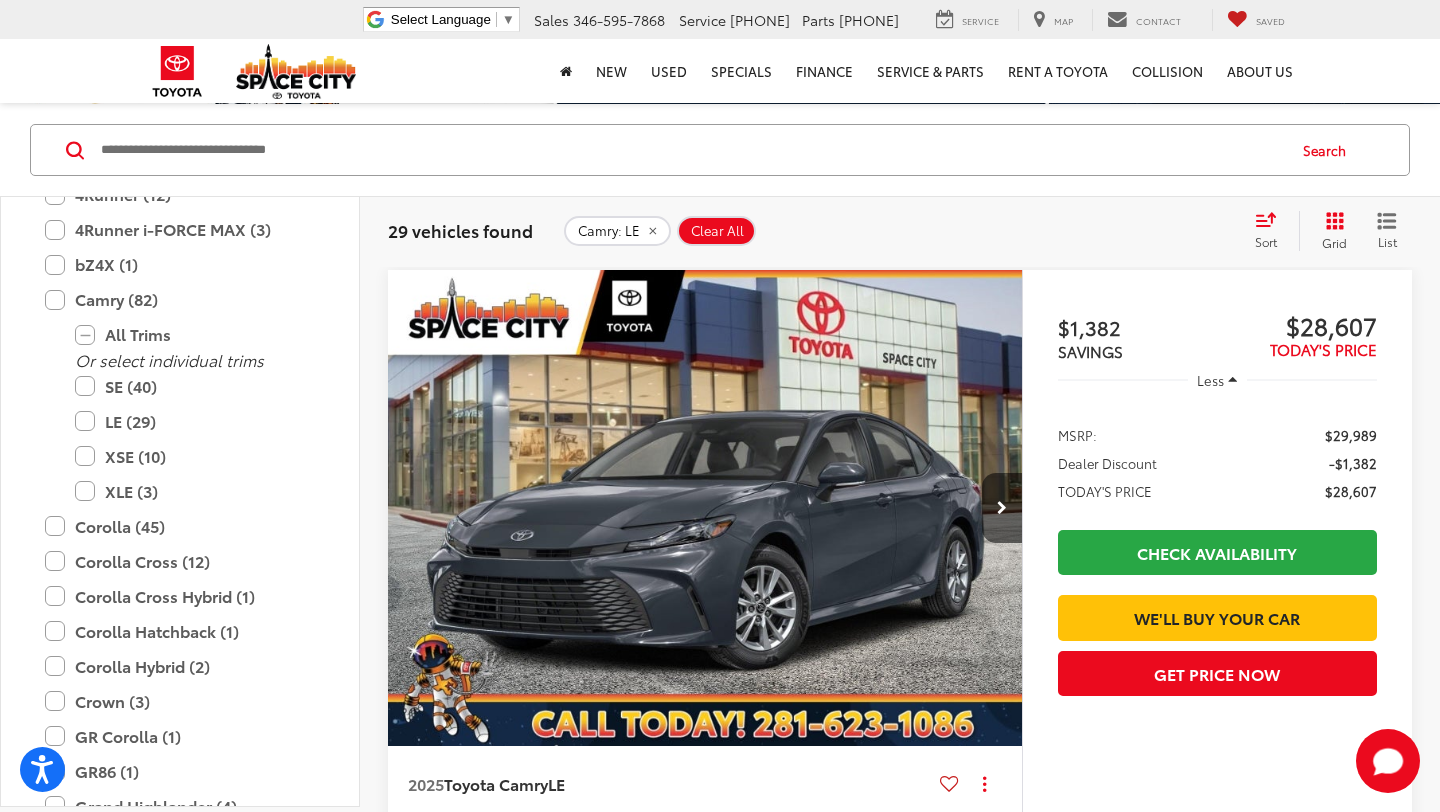 click on "29 vehicles found Camry: LE Clear All + 0 test Sort Price:  High to Low Price:  Low to High Year:  High to Low Year:  Low to High Distance:  Near to Far Distance:  Far to Near Featured Vehicles Grid List" at bounding box center [900, 231] 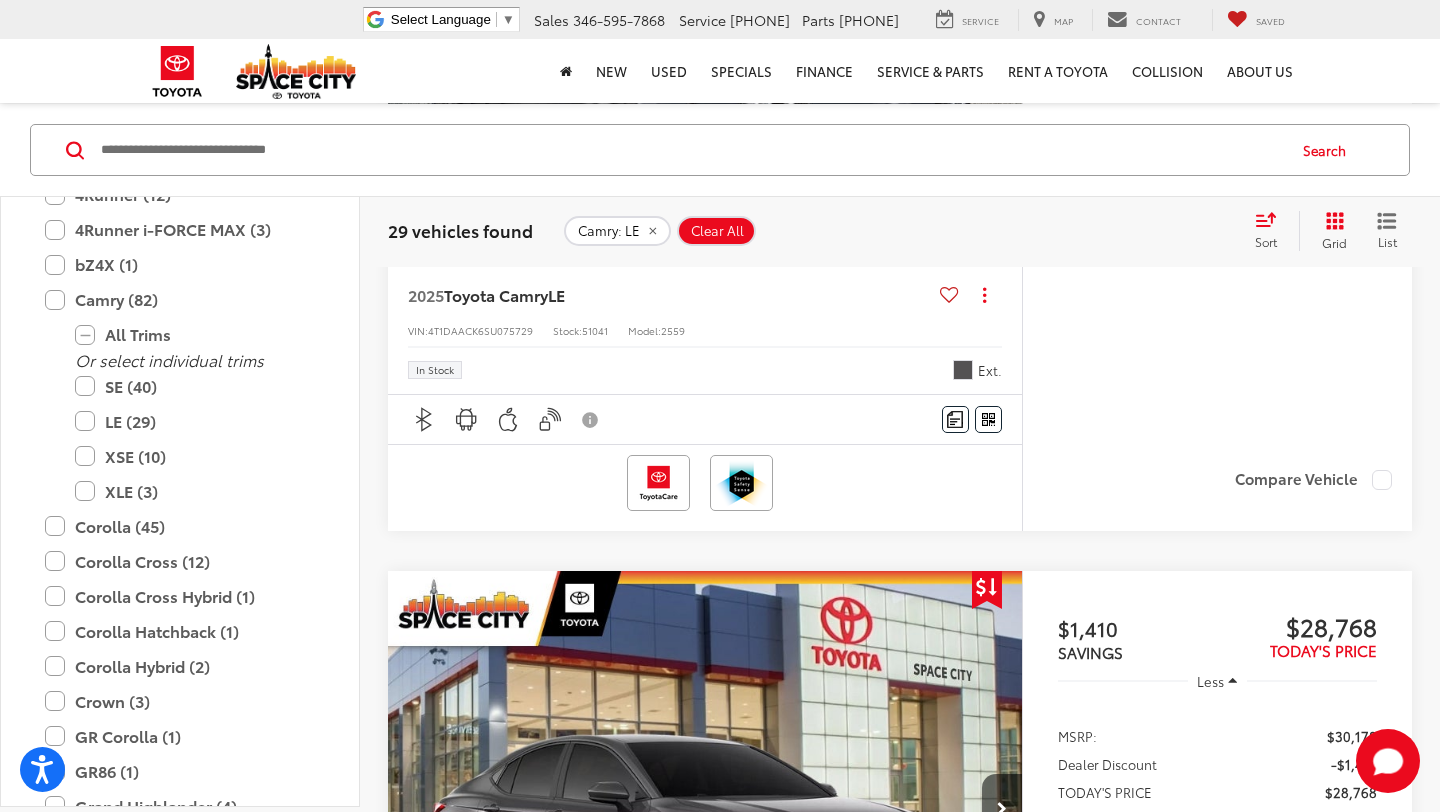 scroll, scrollTop: 700, scrollLeft: 0, axis: vertical 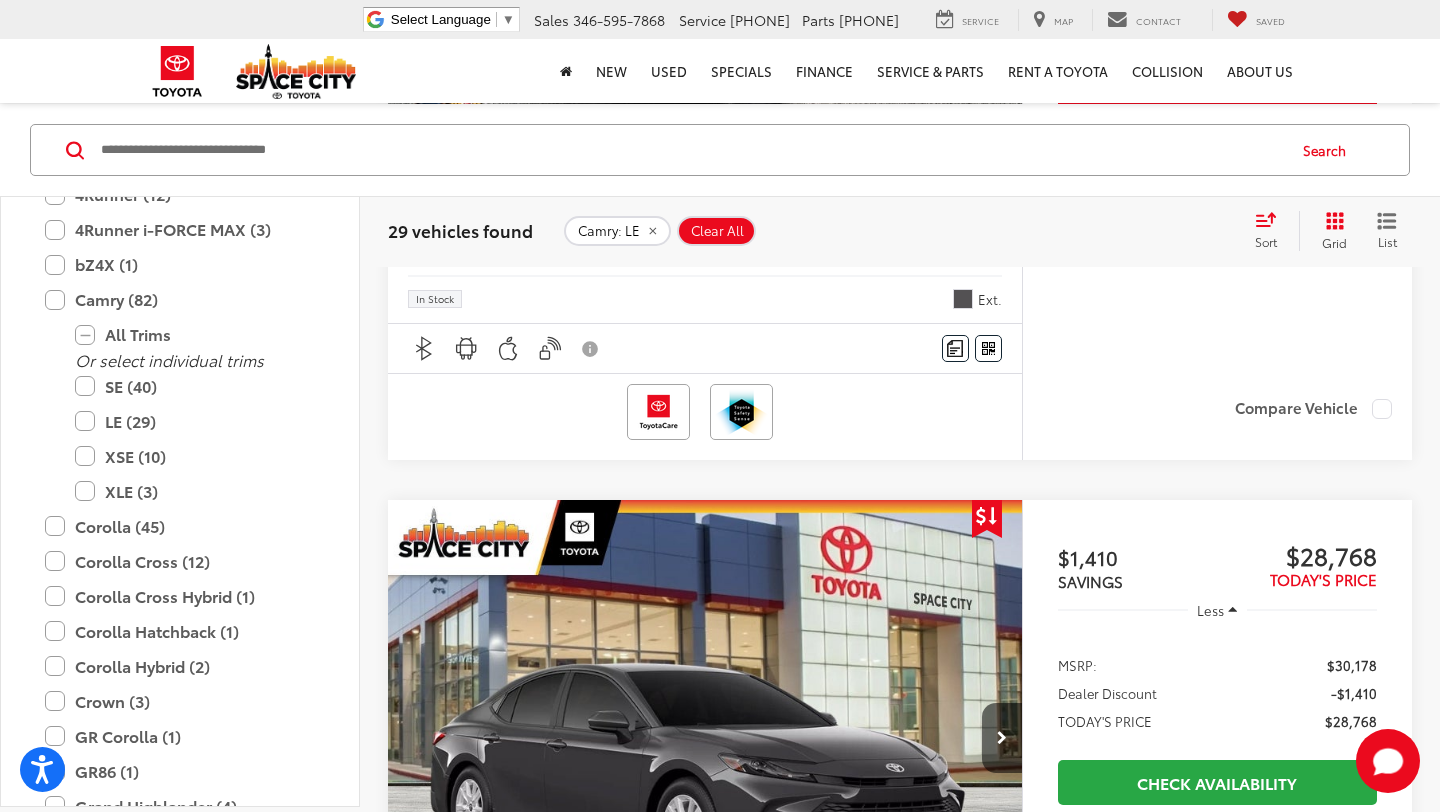 click on "Sort" at bounding box center (1272, 231) 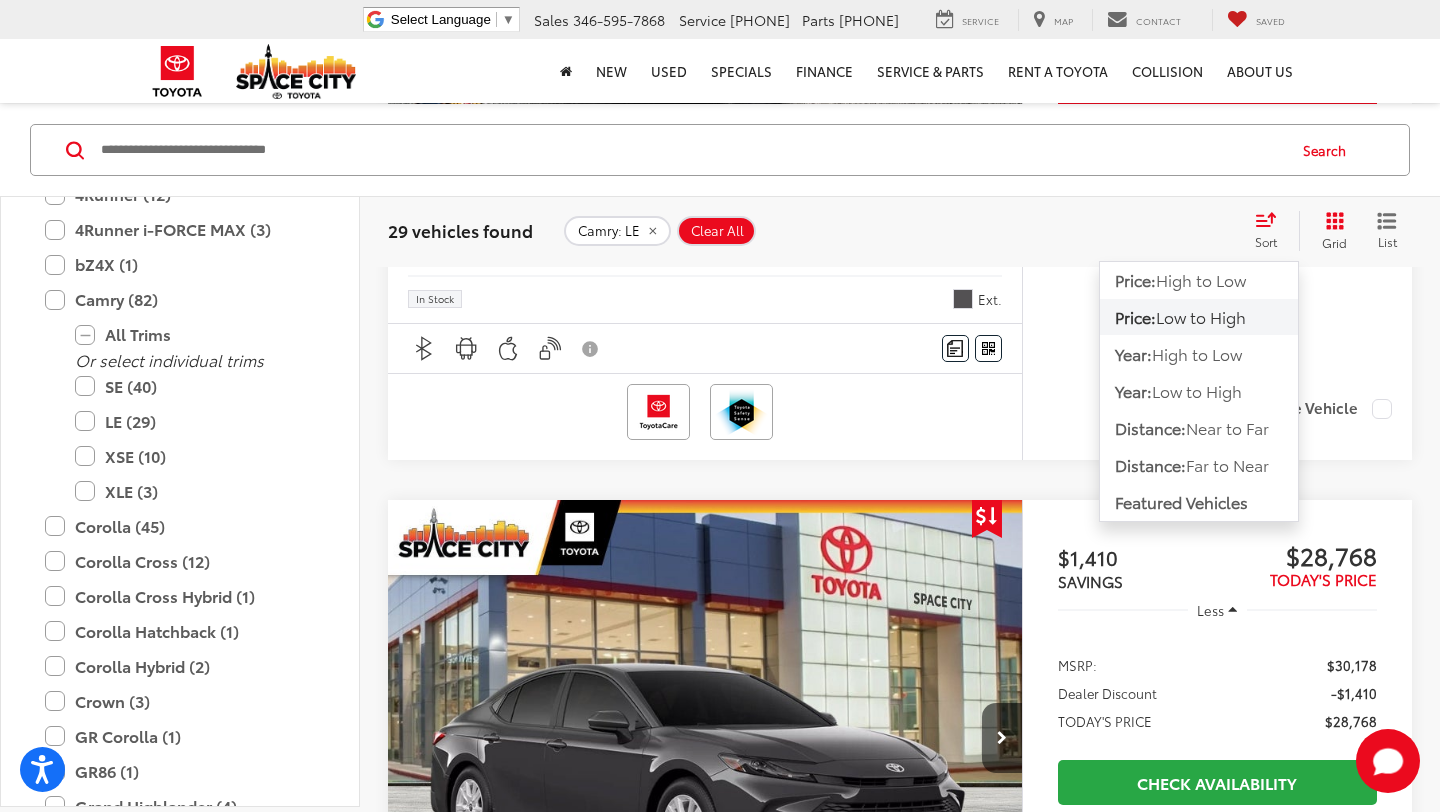 click on "Low to High" at bounding box center [1201, 315] 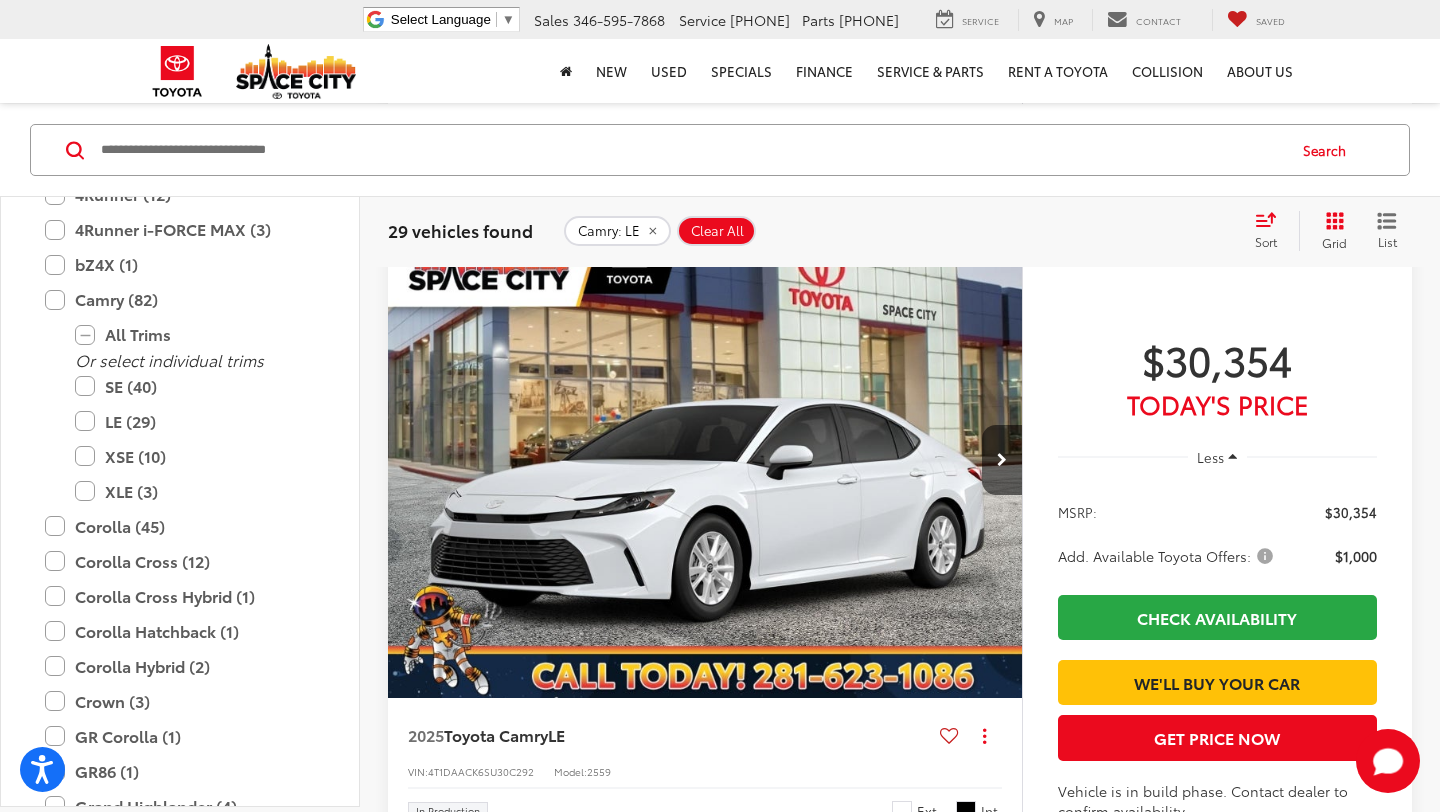 scroll, scrollTop: 5780, scrollLeft: 0, axis: vertical 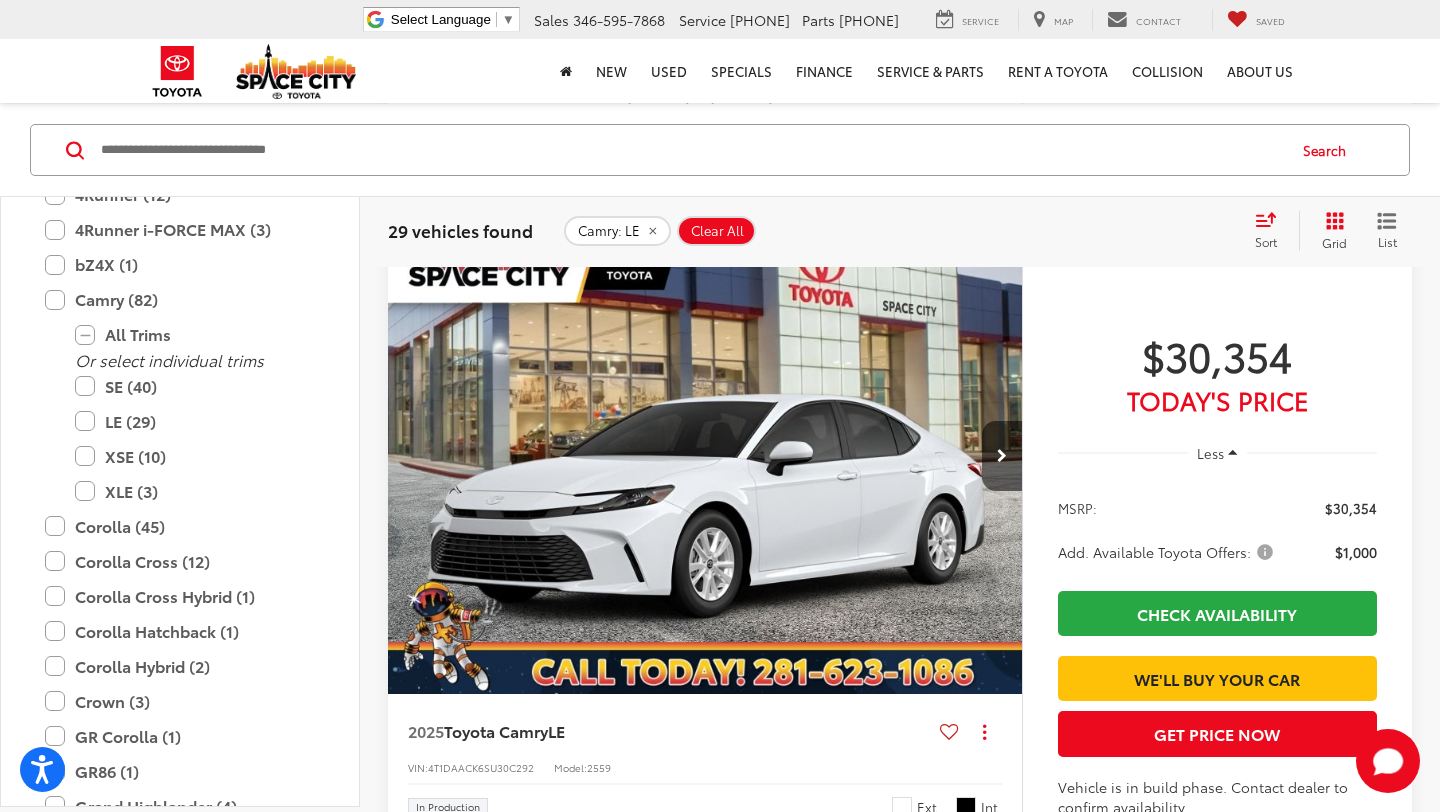 click on "Add. Available Toyota Offers:" at bounding box center (1167, 552) 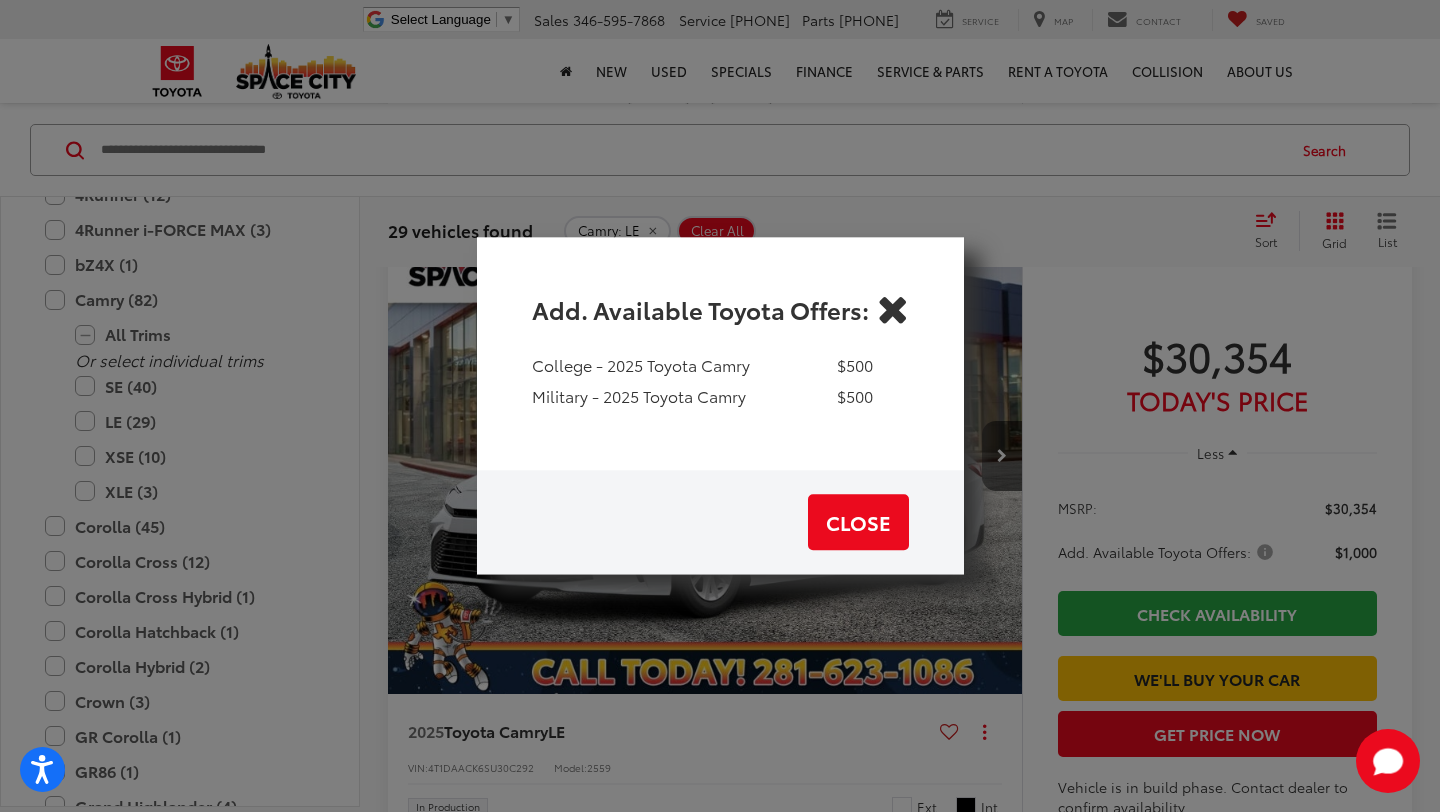 click at bounding box center [893, 309] 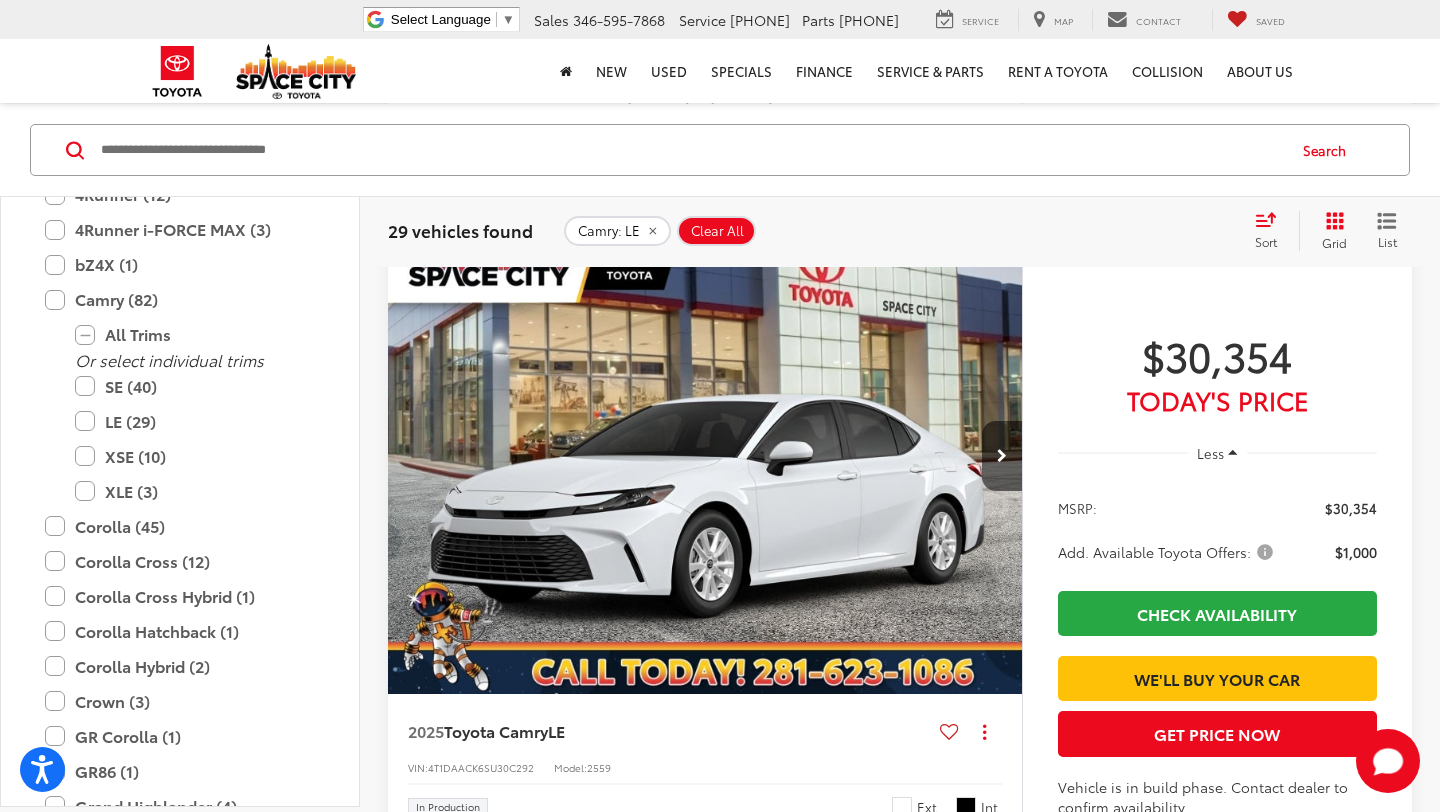 type 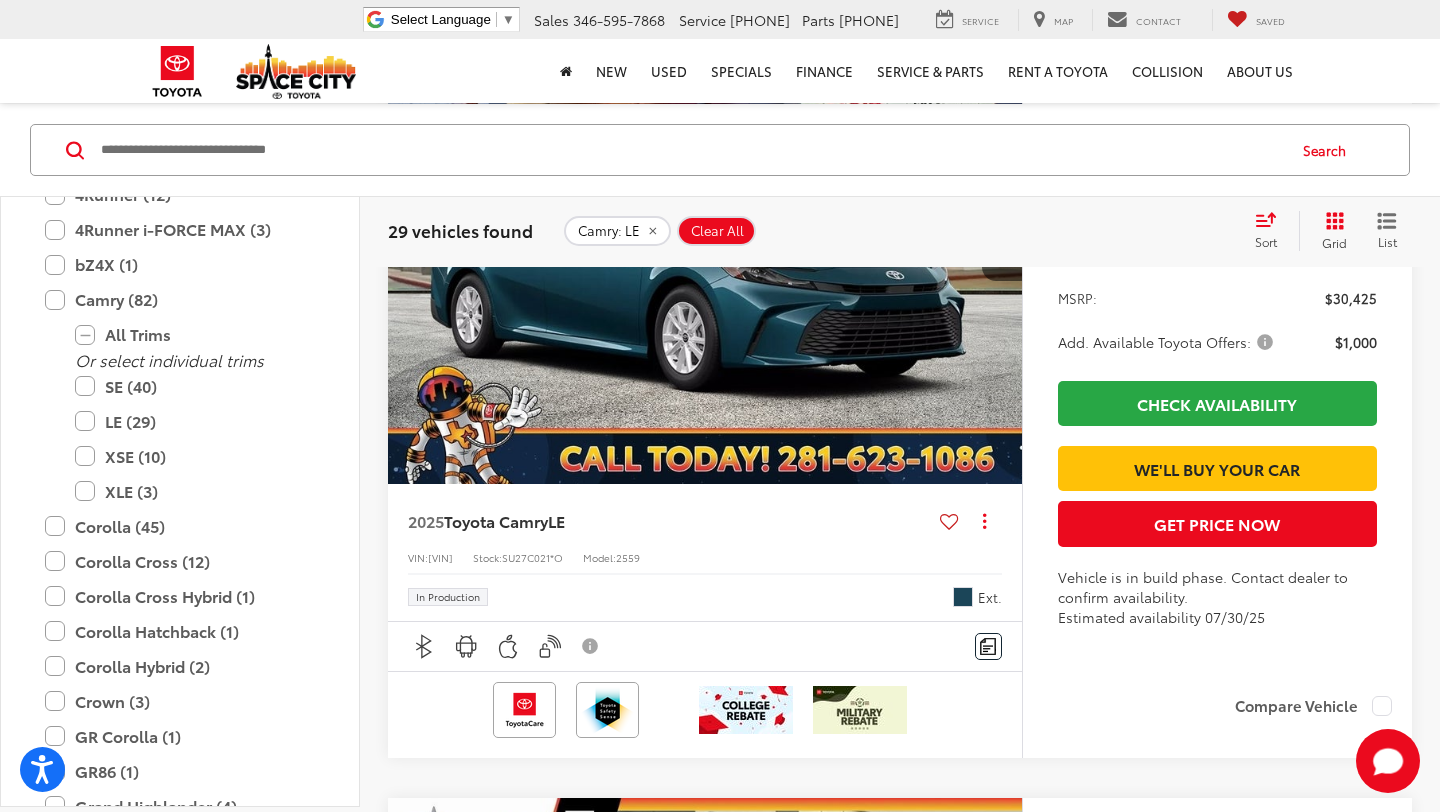 scroll, scrollTop: 6820, scrollLeft: 0, axis: vertical 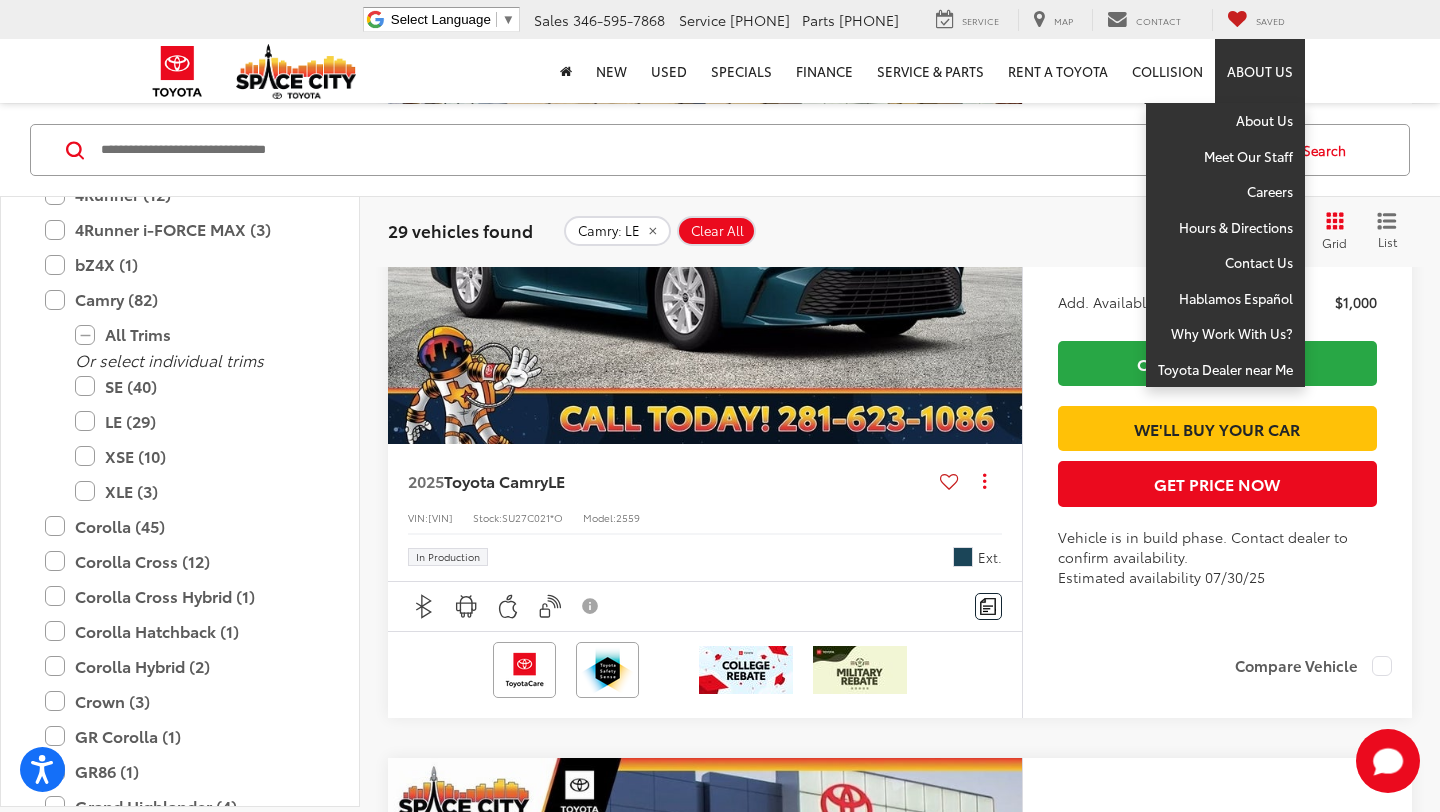 click on "About Us" at bounding box center [1260, 71] 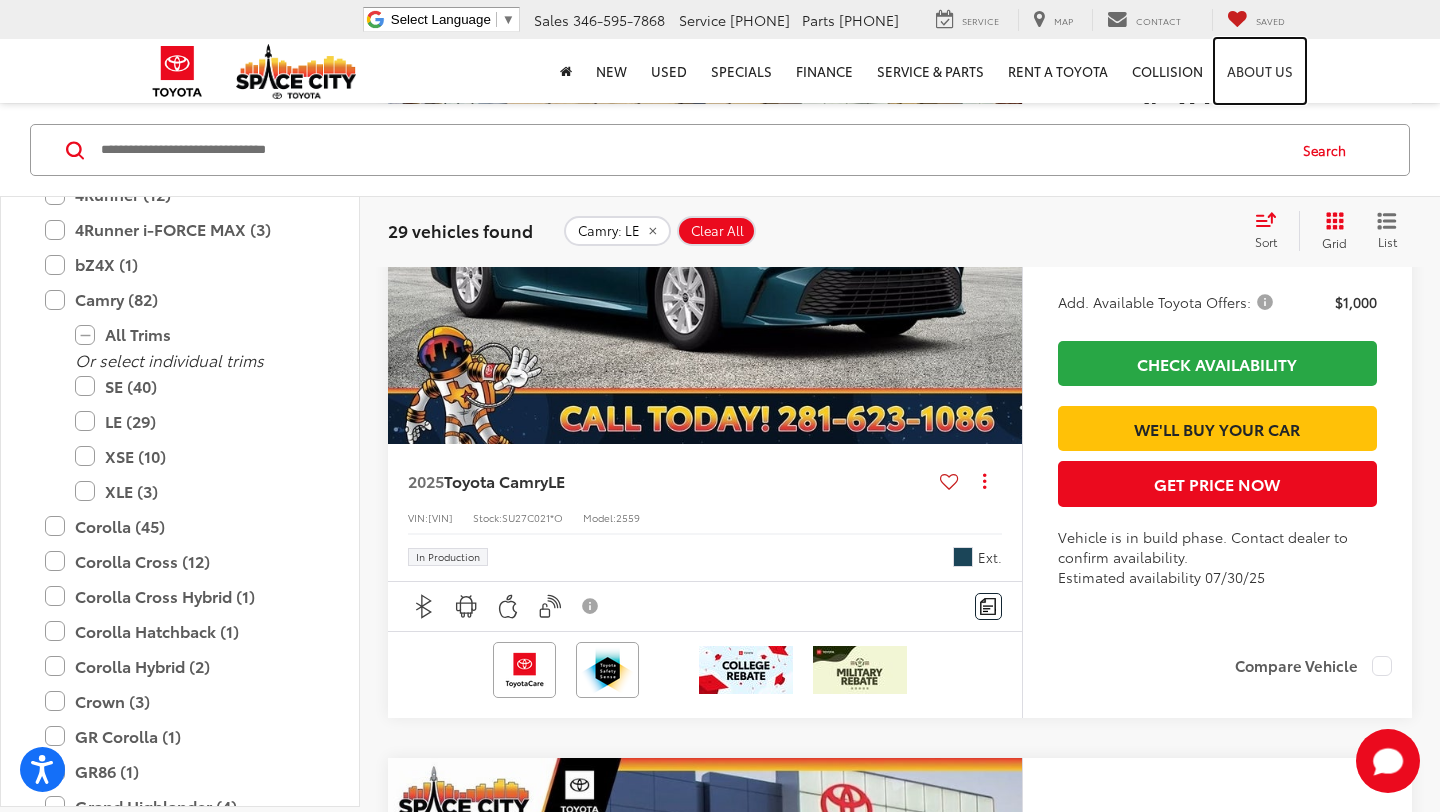 click on "About Us" at bounding box center [1260, 71] 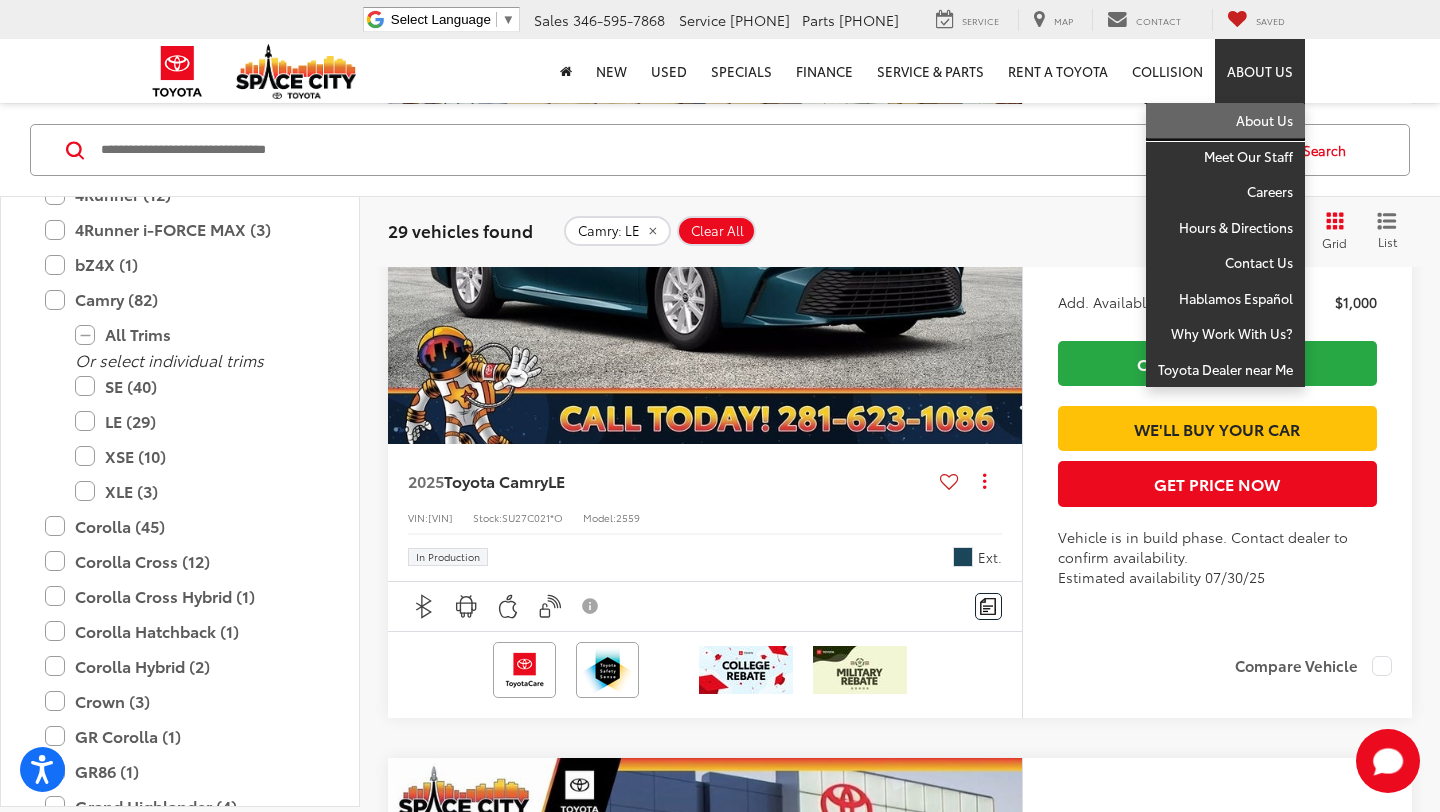 click on "About Us" at bounding box center (1225, 121) 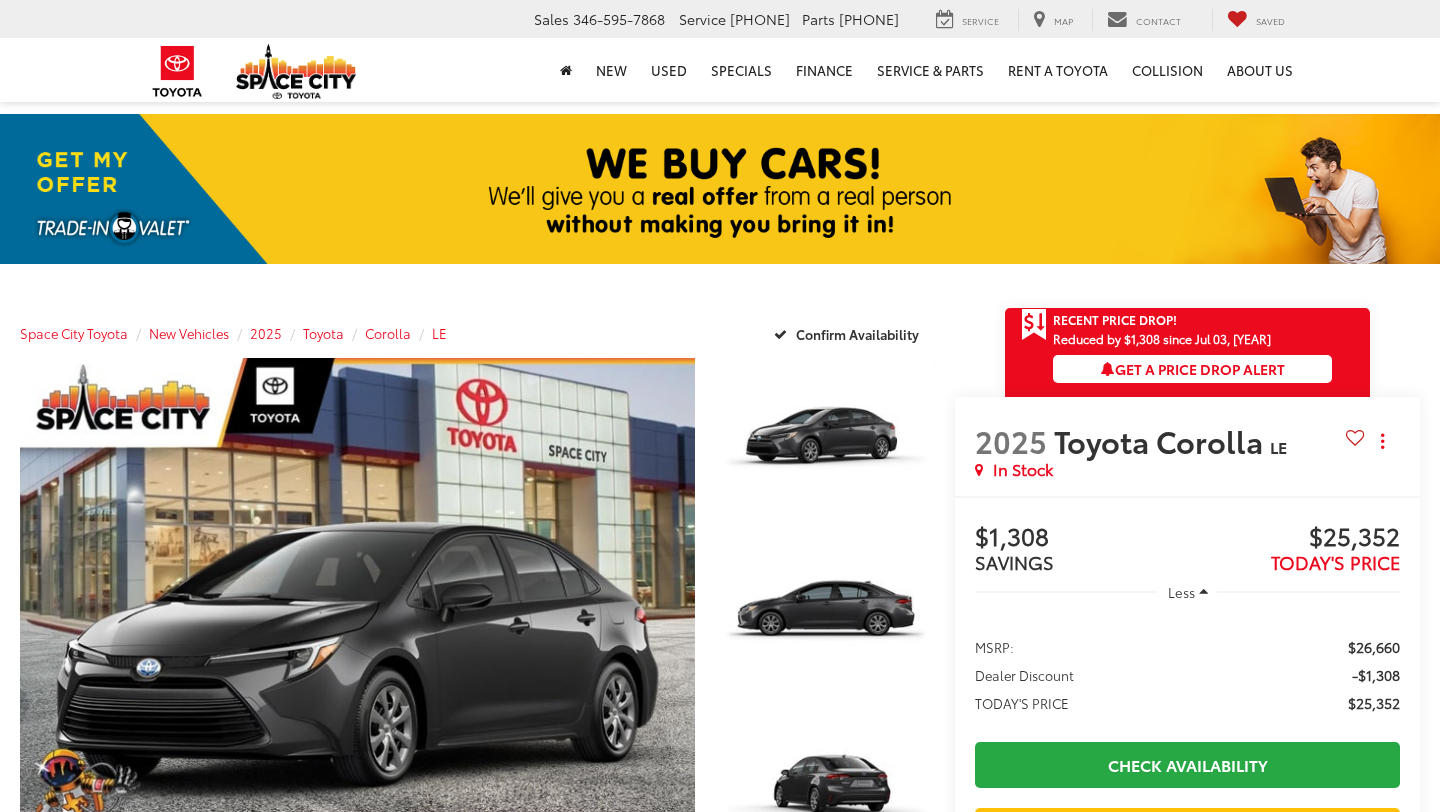 scroll, scrollTop: 0, scrollLeft: 0, axis: both 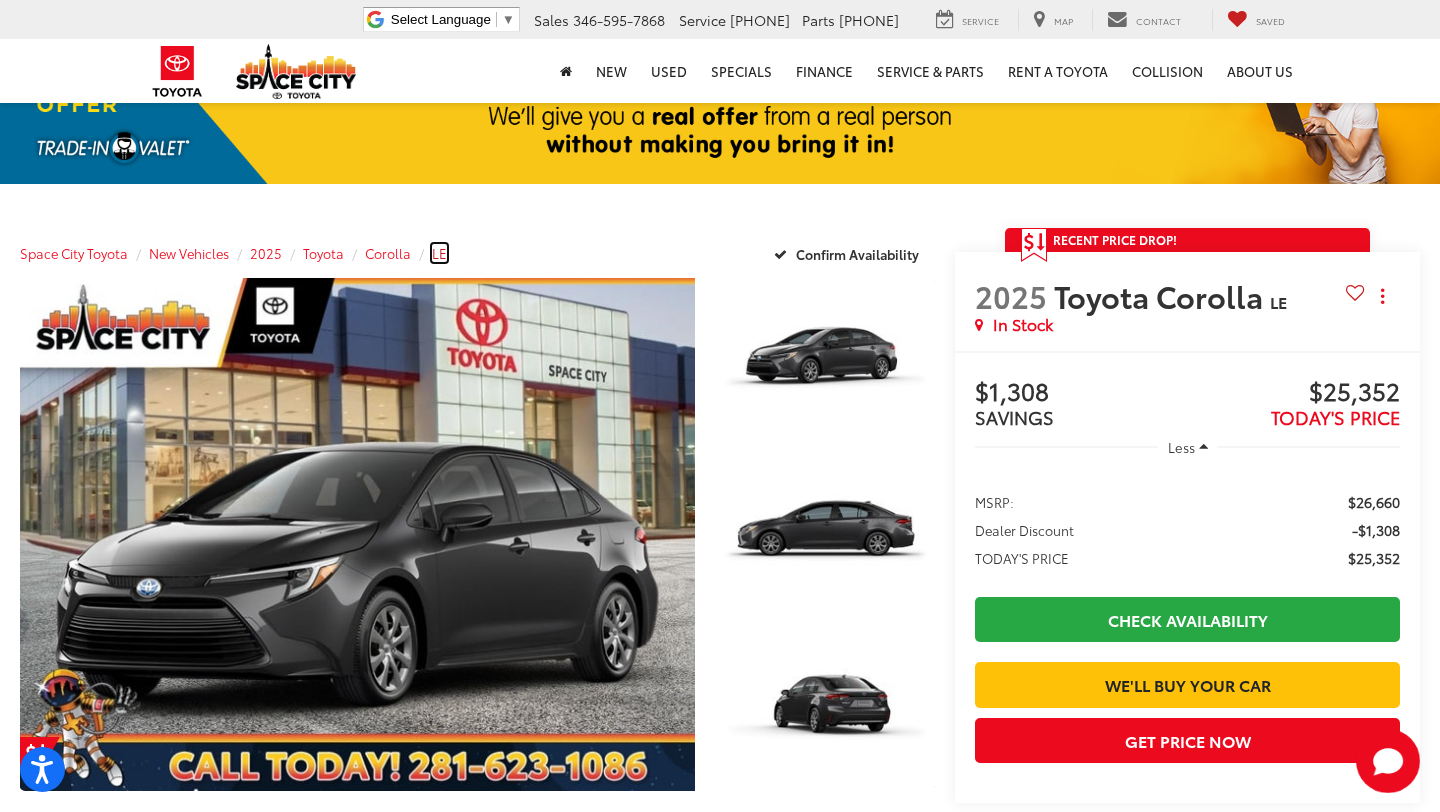 click on "LE" at bounding box center [439, 253] 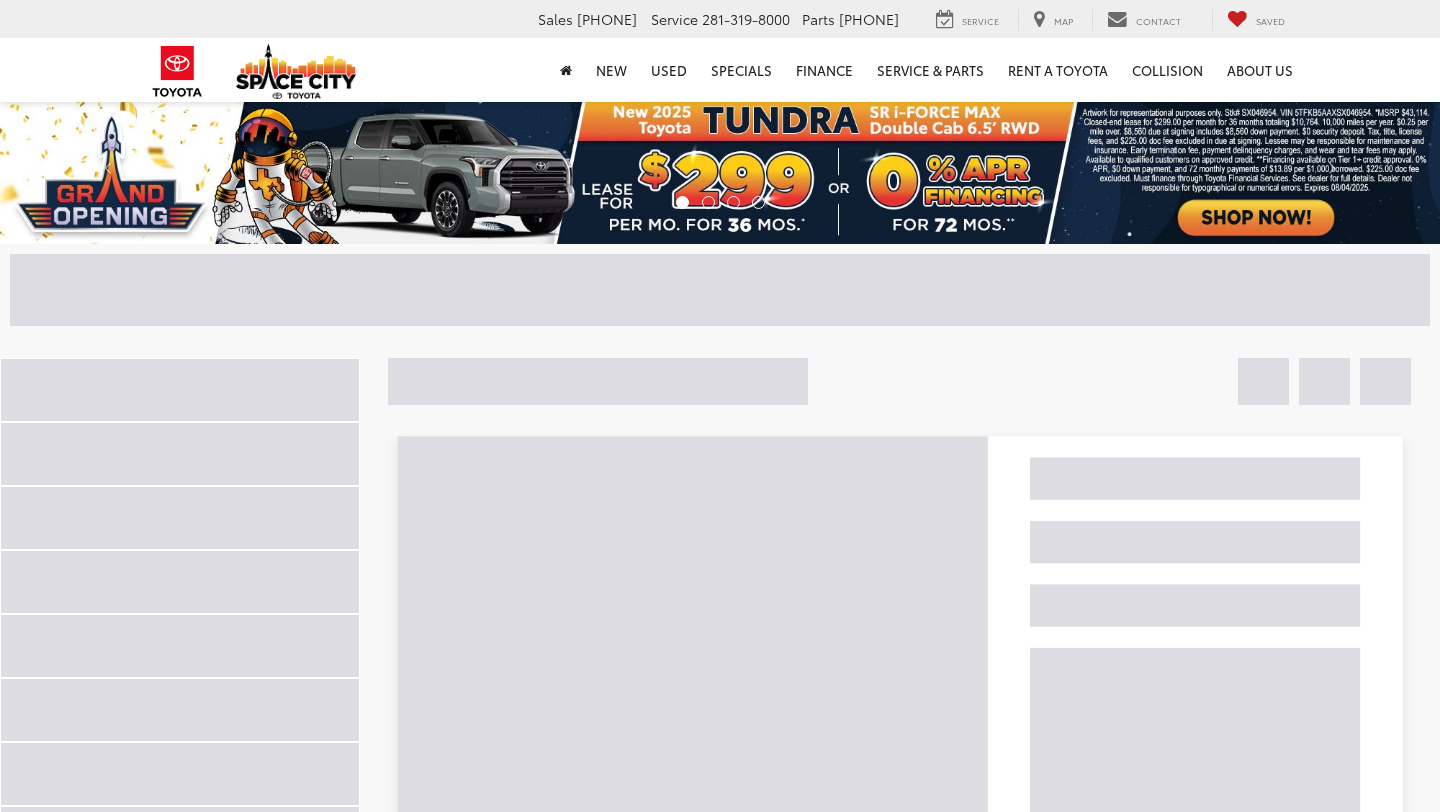 scroll, scrollTop: 0, scrollLeft: 0, axis: both 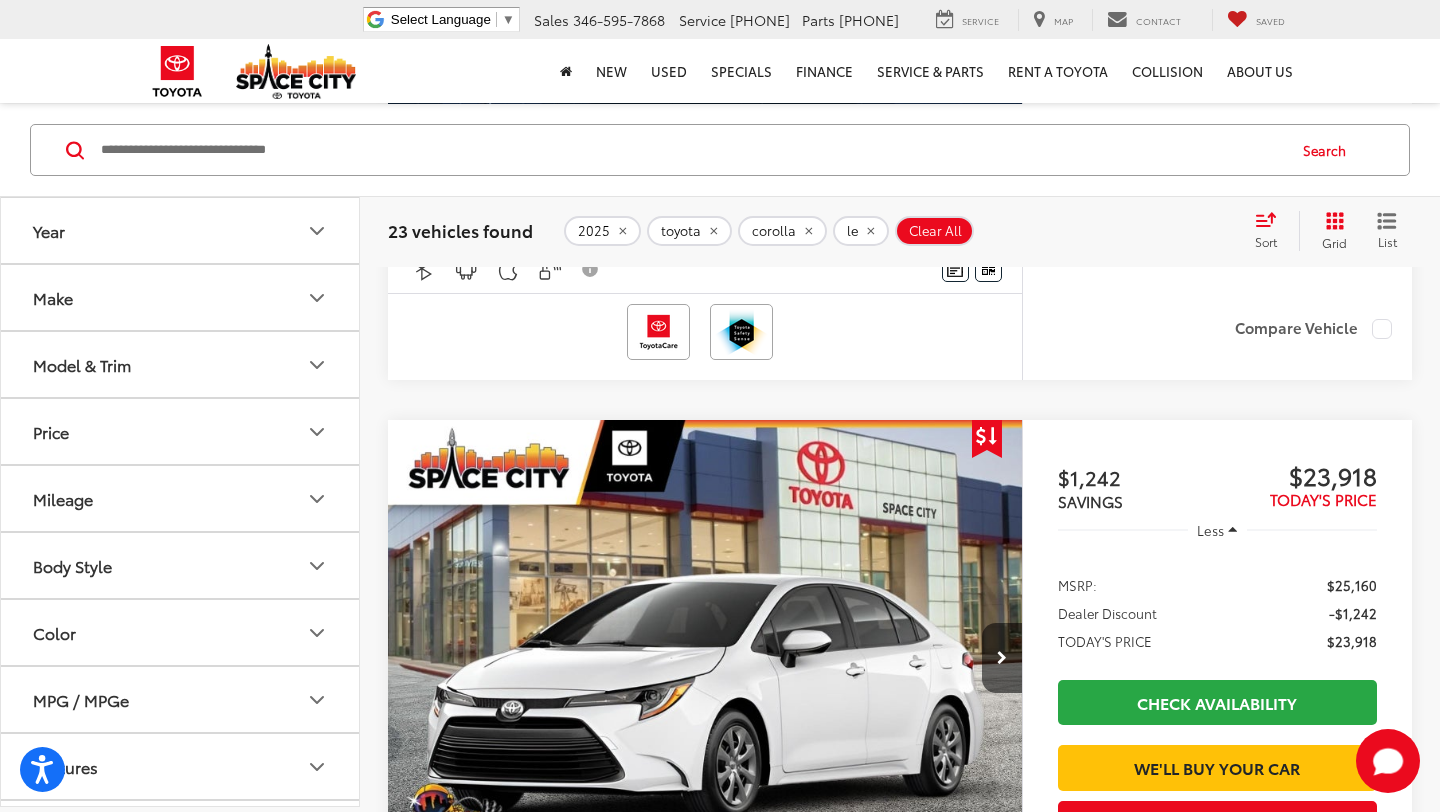 click on "Less" at bounding box center (1217, 530) 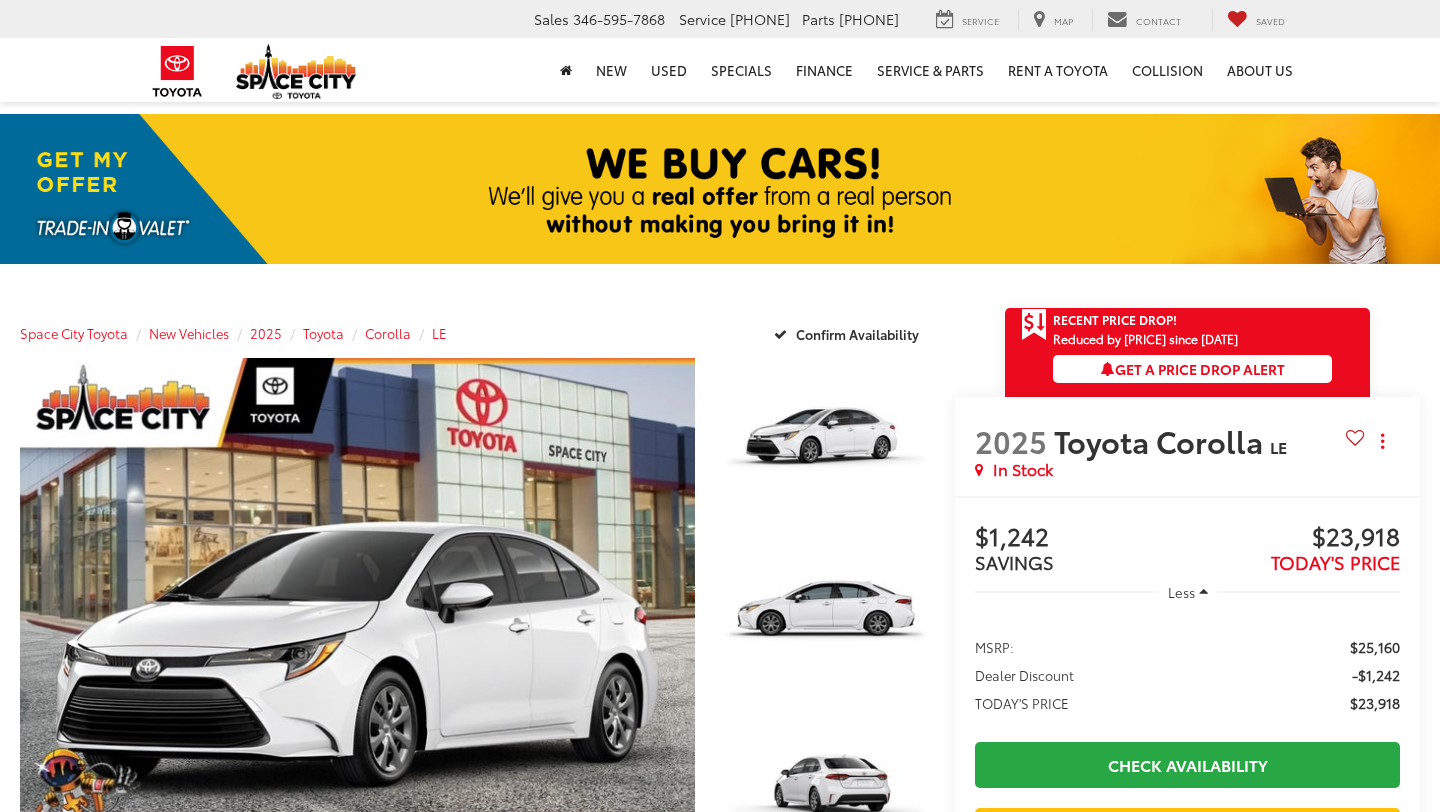 scroll, scrollTop: 0, scrollLeft: 0, axis: both 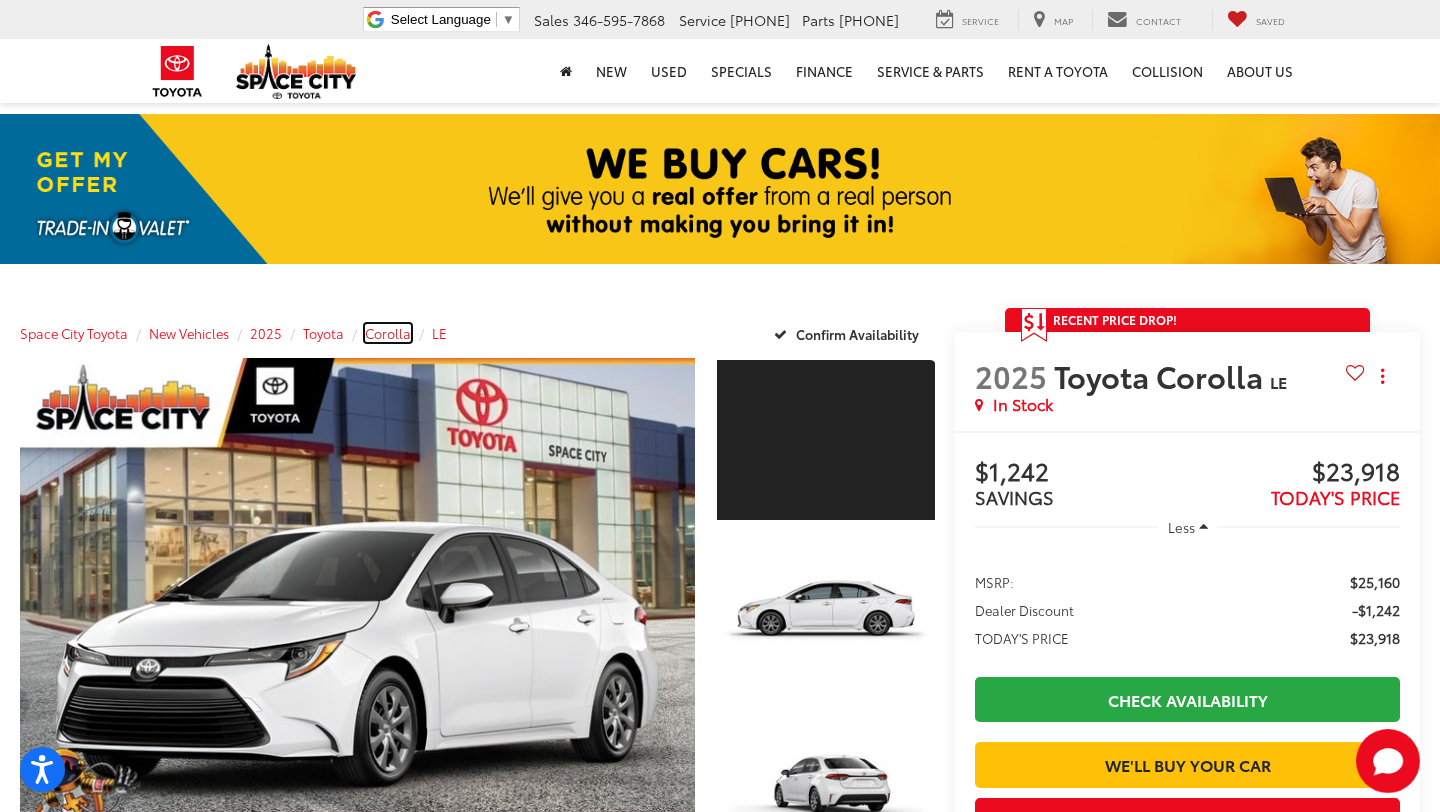click on "Corolla" at bounding box center [388, 333] 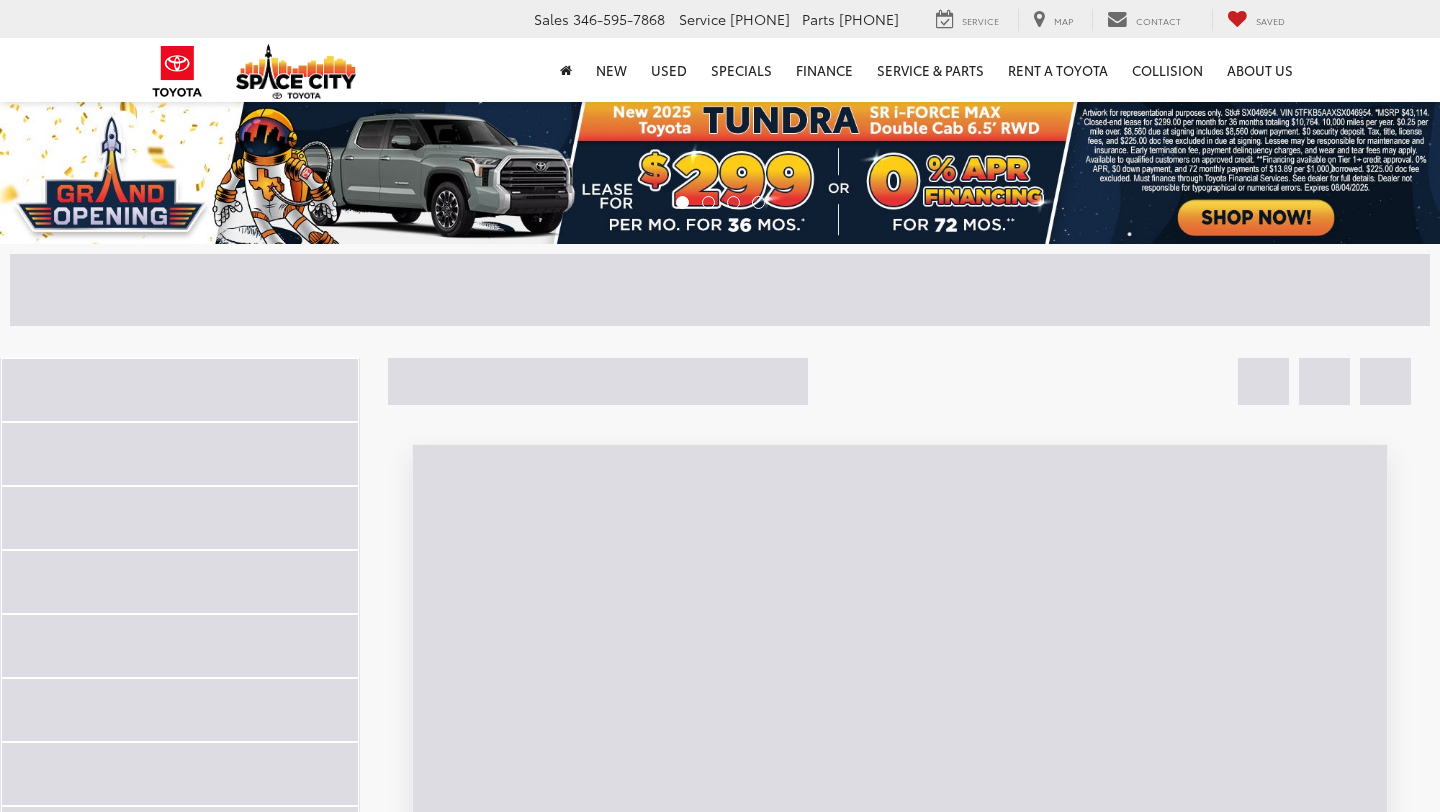 scroll, scrollTop: 0, scrollLeft: 0, axis: both 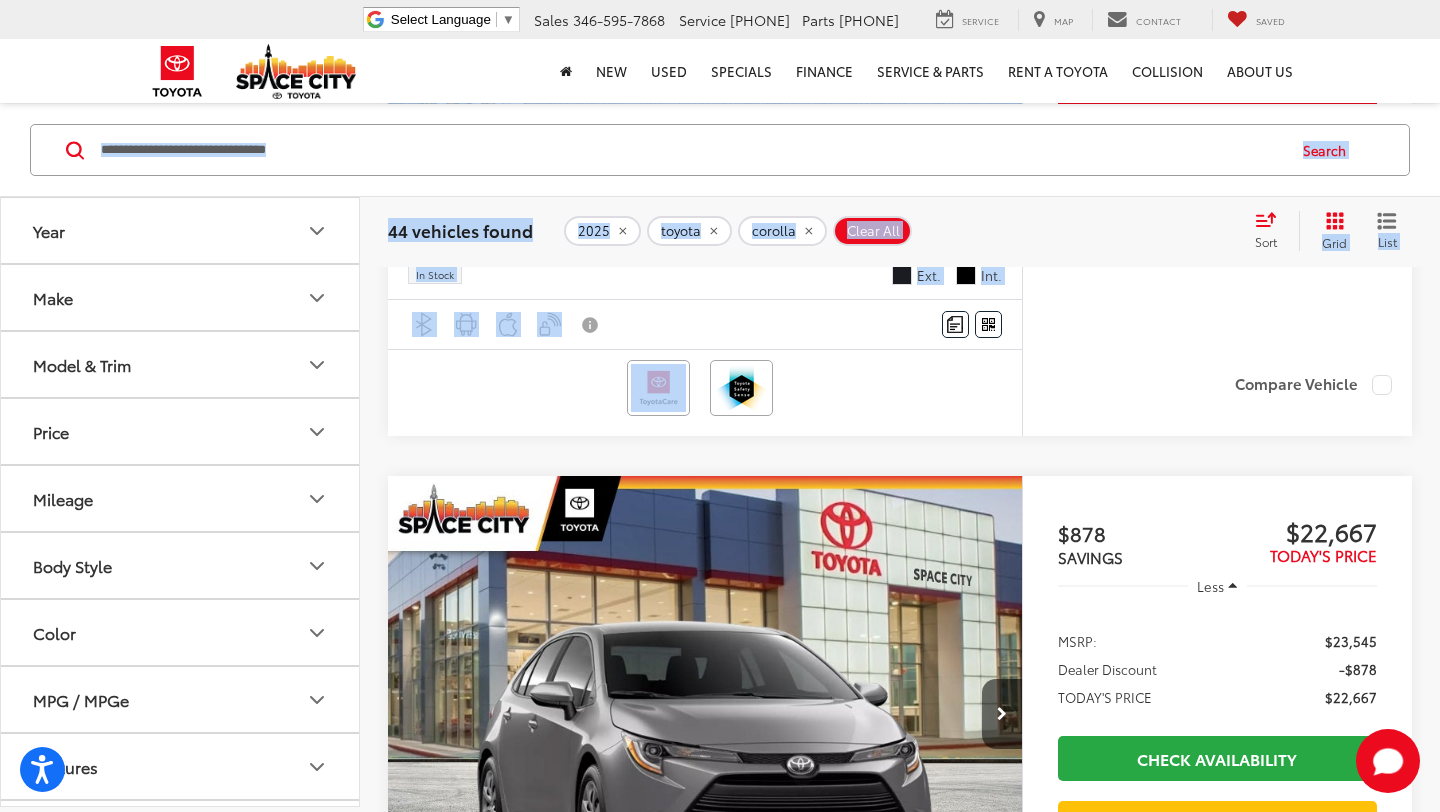 drag, startPoint x: 378, startPoint y: 651, endPoint x: 313, endPoint y: 683, distance: 72.44998 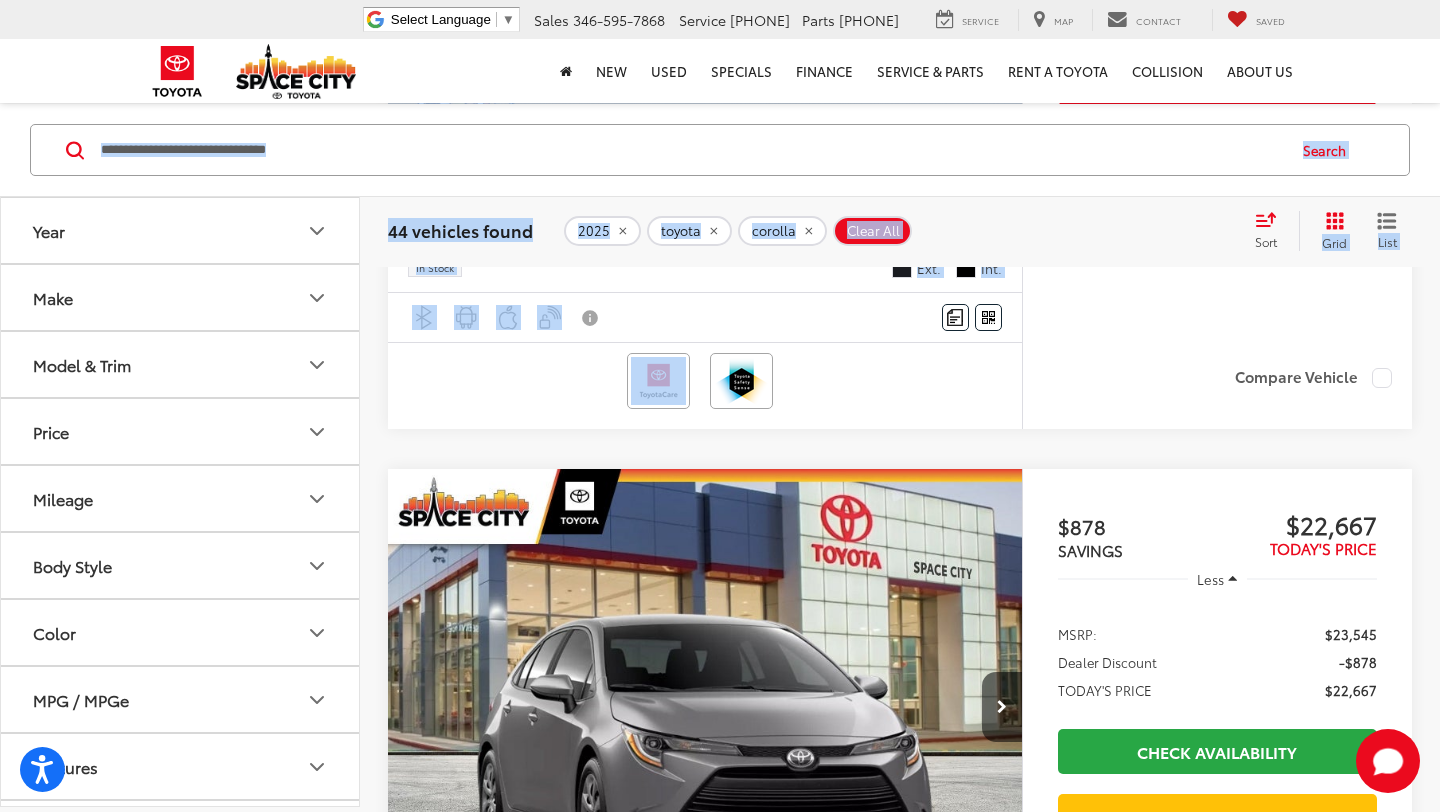 drag, startPoint x: 277, startPoint y: 610, endPoint x: 272, endPoint y: 763, distance: 153.08168 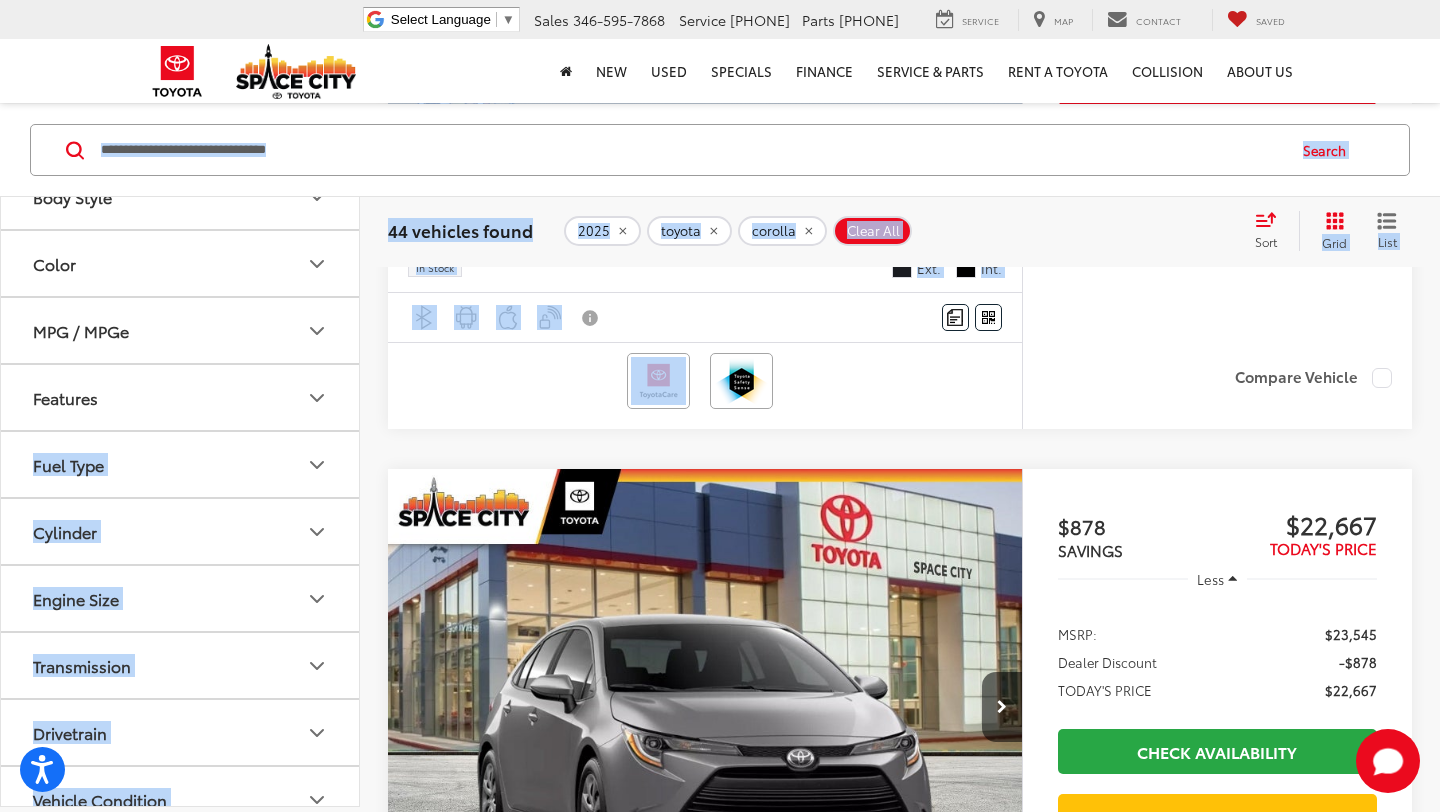 scroll, scrollTop: 400, scrollLeft: 0, axis: vertical 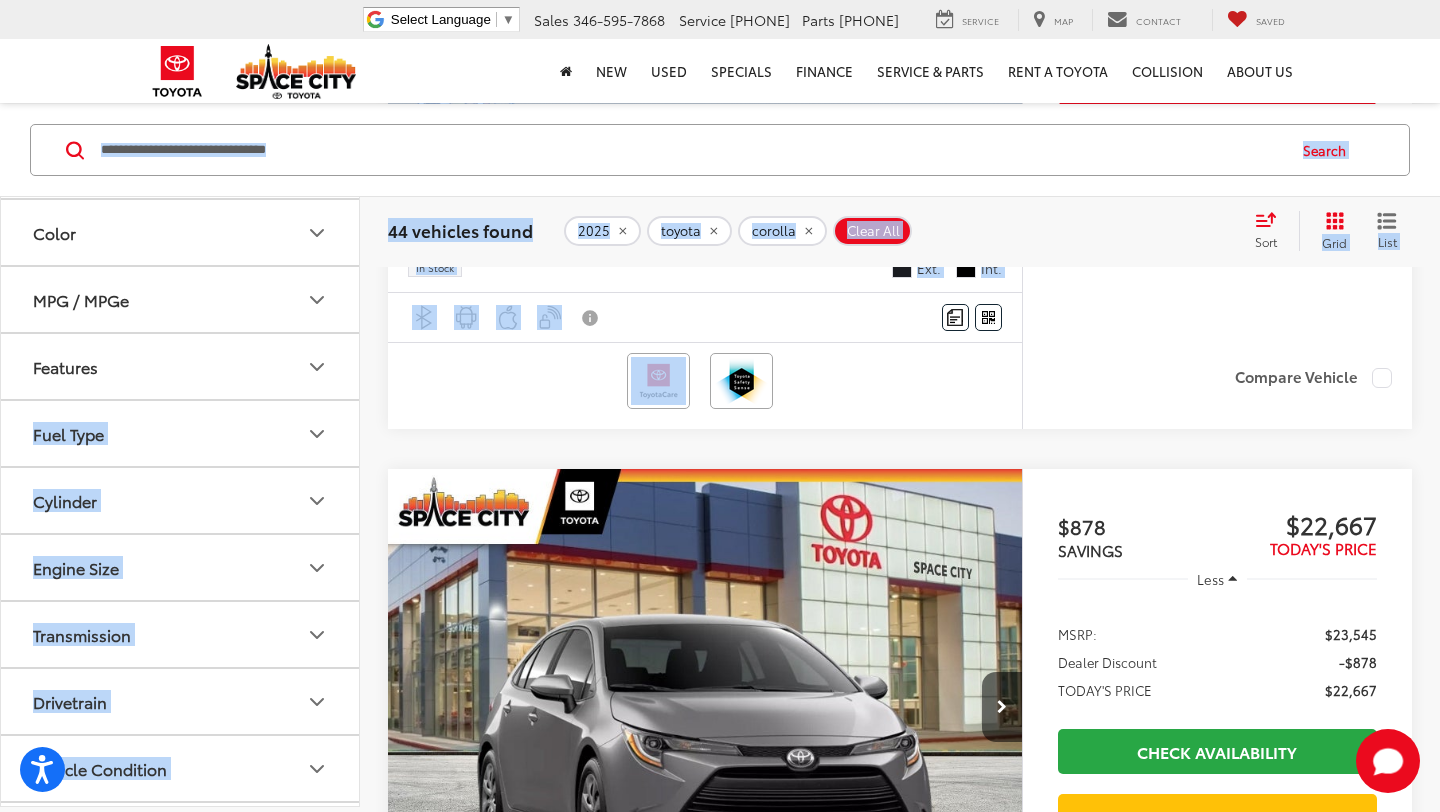 click on "Fuel Type" at bounding box center [181, 433] 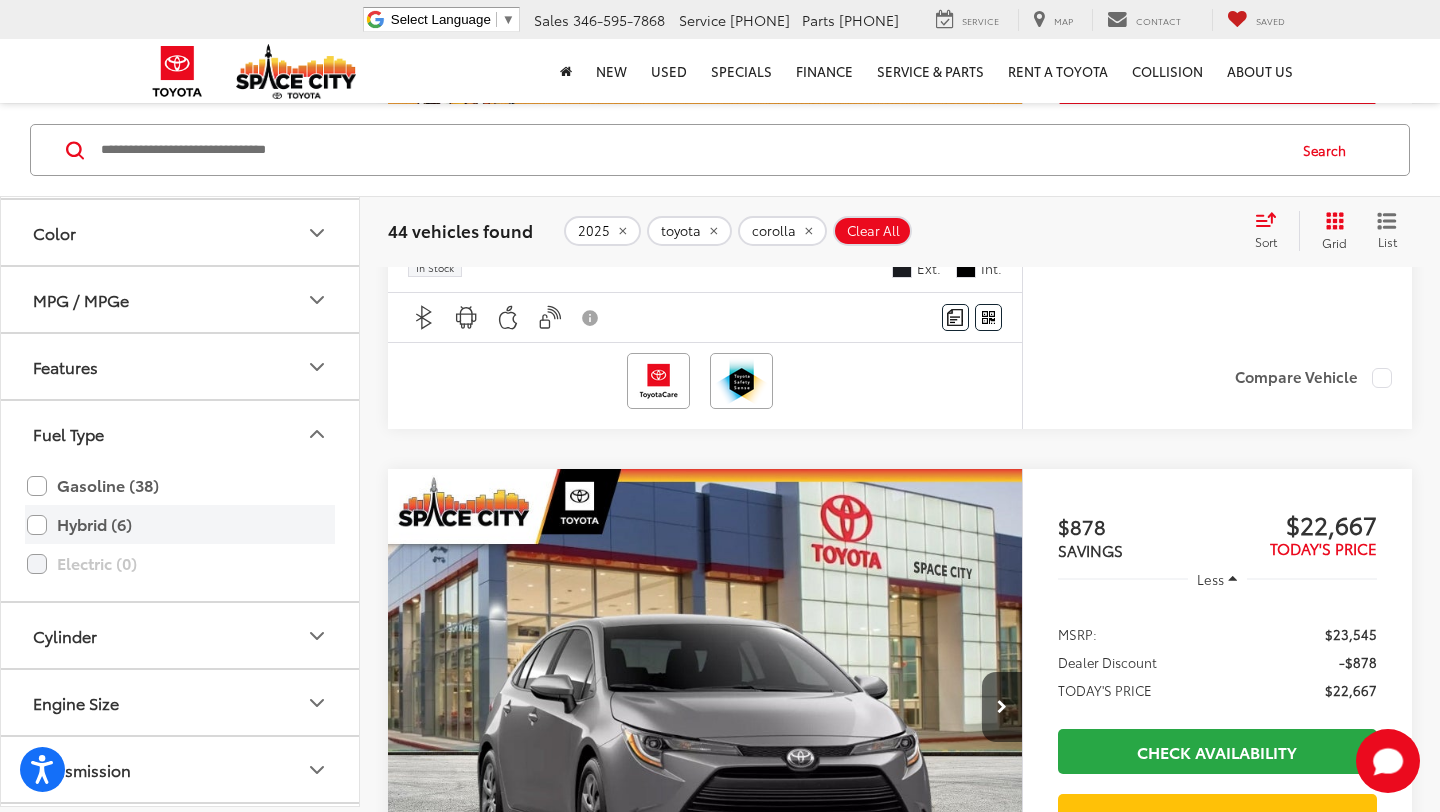 click on "Hybrid (6)" at bounding box center [180, 524] 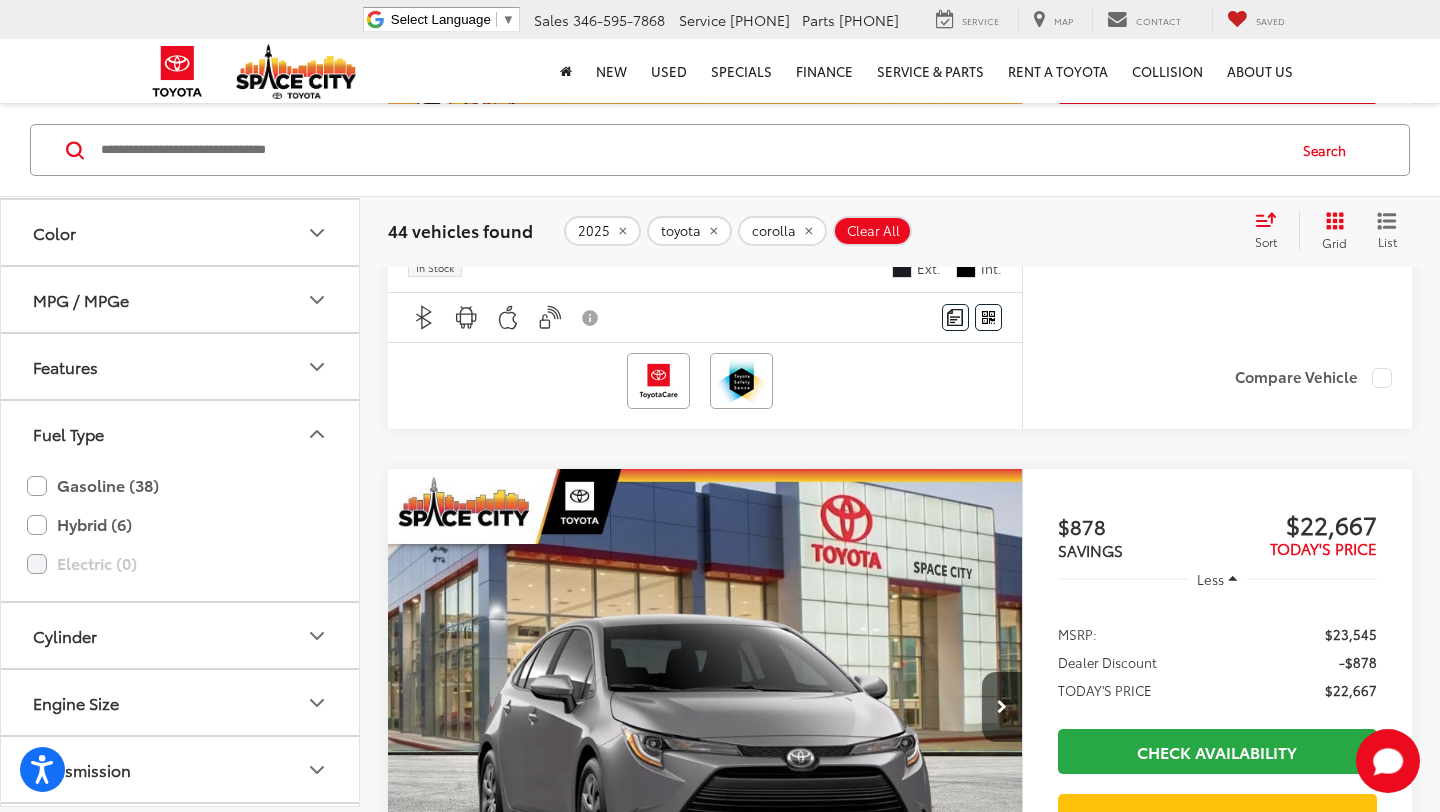 scroll, scrollTop: 333, scrollLeft: 0, axis: vertical 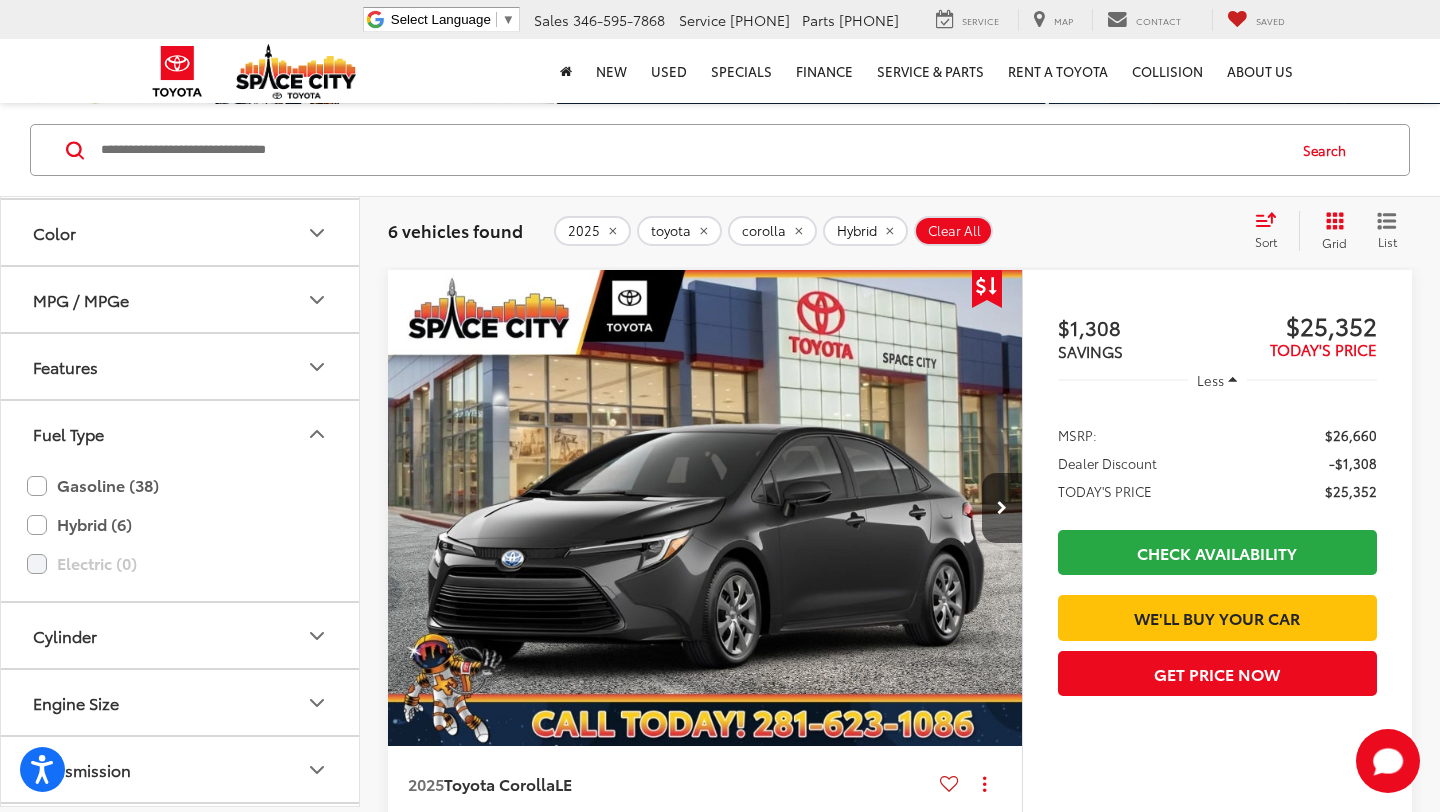 click on "2025  Toyota Corolla  LE
Copy Link Share Print View Details VIN:  JTDBCMFE6S3100714 Stock:  52424 Model:  1882 In Stock Ext. Features Bluetooth® Android Auto Apple CarPlay Keyless Entry Wi-Fi Hotspot Automatic High Beams Disclaimer More Details Comments Dealer Comments Underground 2025 Toyota Corolla Hybrid LE FWD CVT 1.8L DOHC 16V VVT 1.8L DOHC 16V VVT. More...  Window Sticker
$1,308
SAVINGS
$25,352
Today's Price
Less
MSRP:
$26,660
Dealer Discount
-$1,308
TODAY'S PRICE
$25,352
Check Availability
We'll Buy Your Car
Get Price Now
Compare Vehicle 2025" at bounding box center (900, 2715) 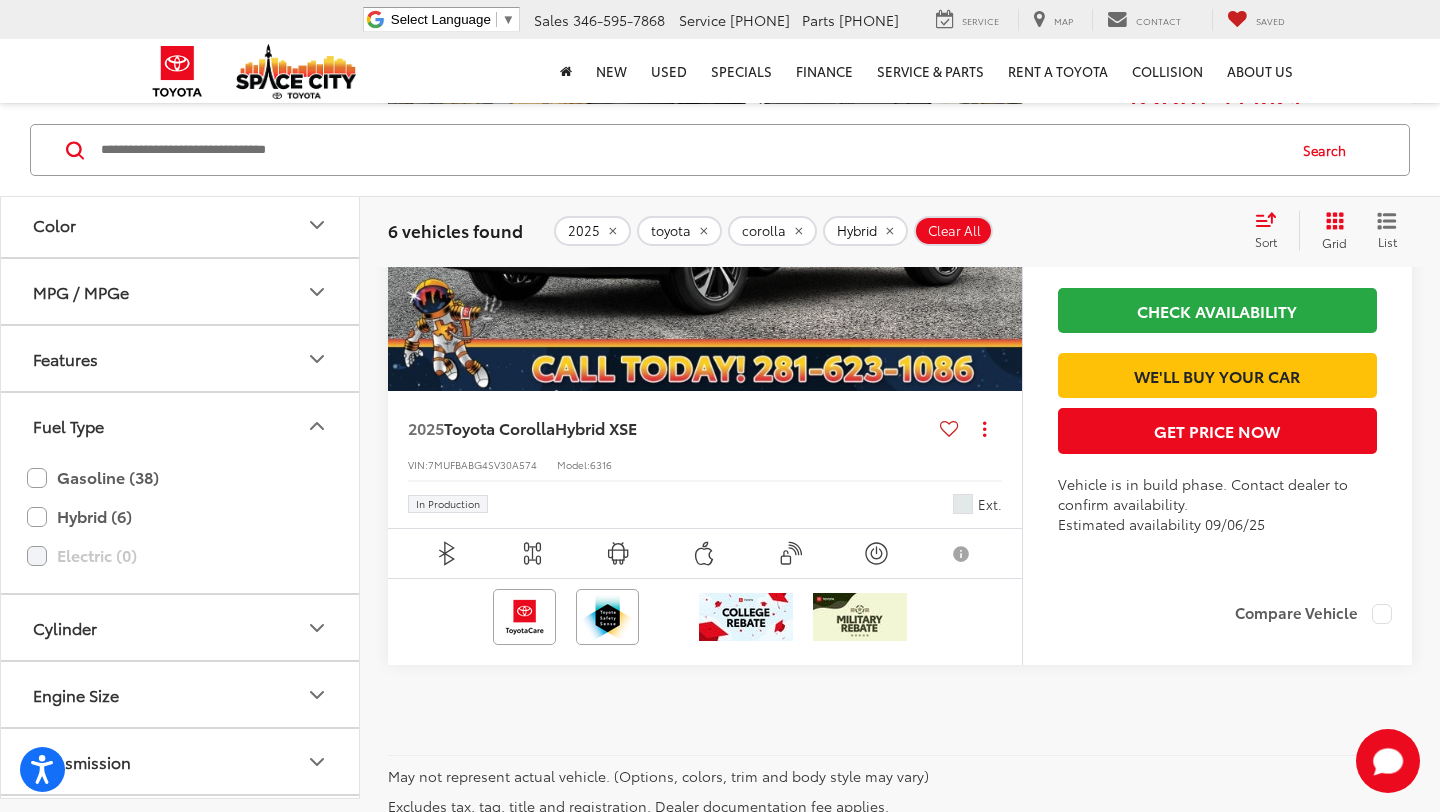 scroll, scrollTop: 4460, scrollLeft: 0, axis: vertical 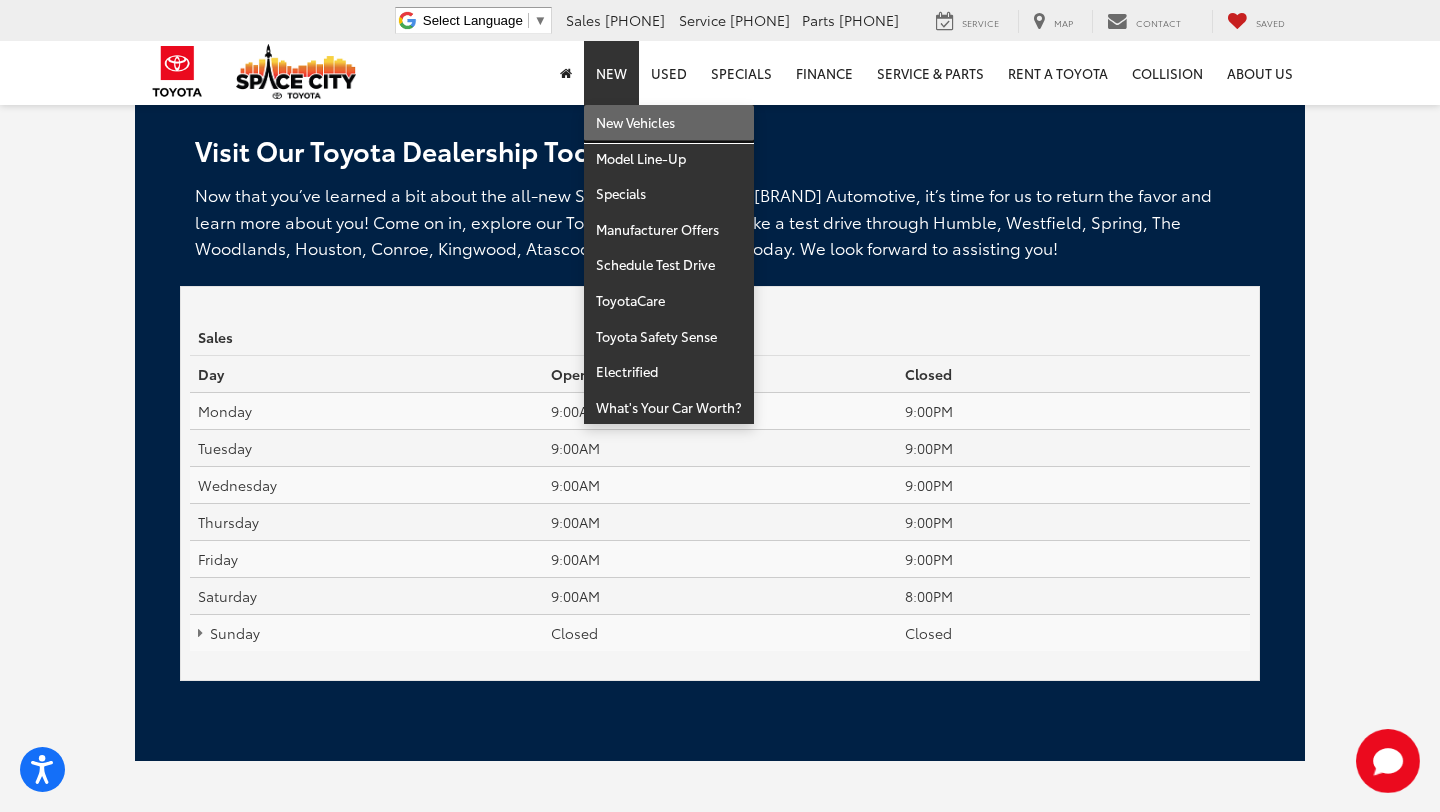 click on "New Vehicles" at bounding box center (669, 123) 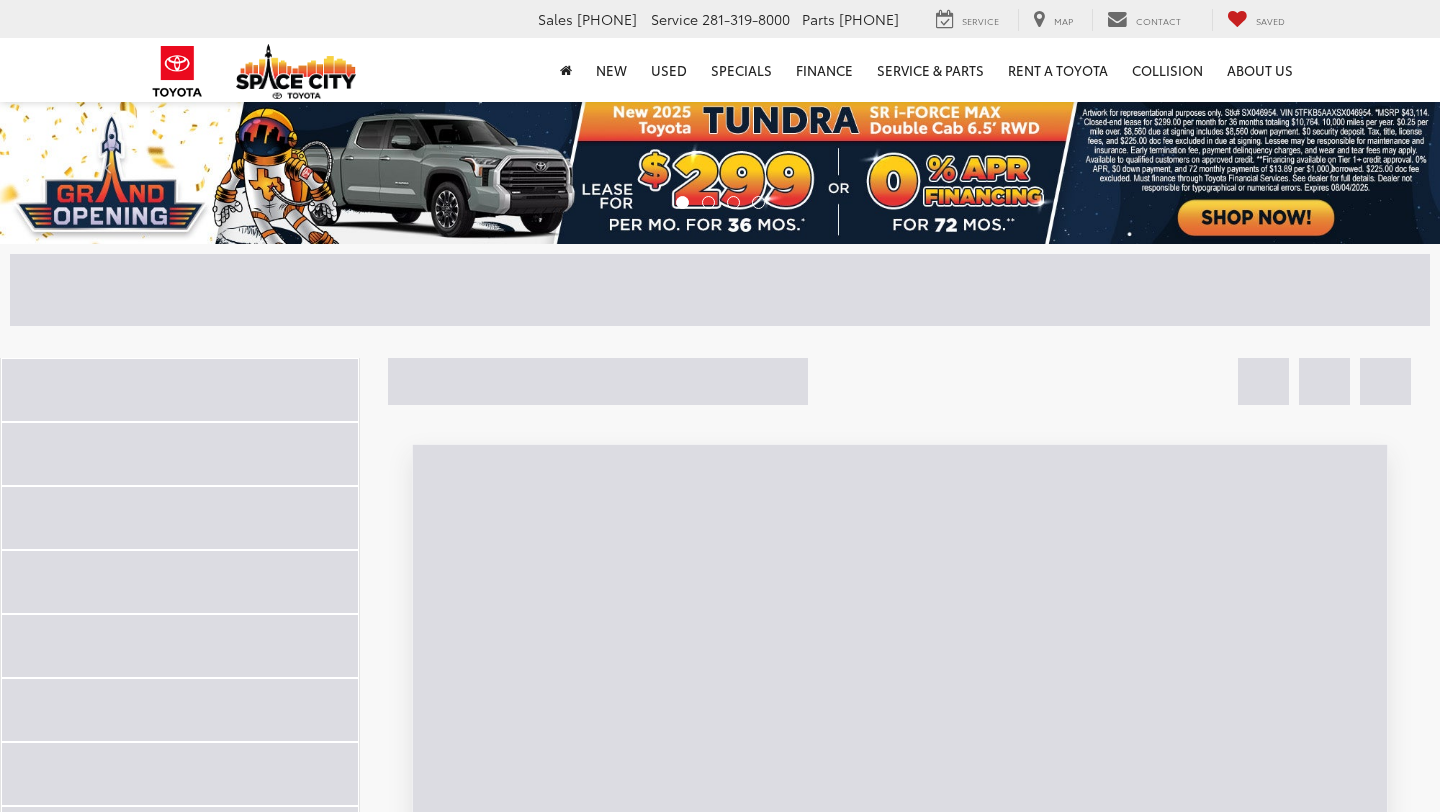scroll, scrollTop: 0, scrollLeft: 0, axis: both 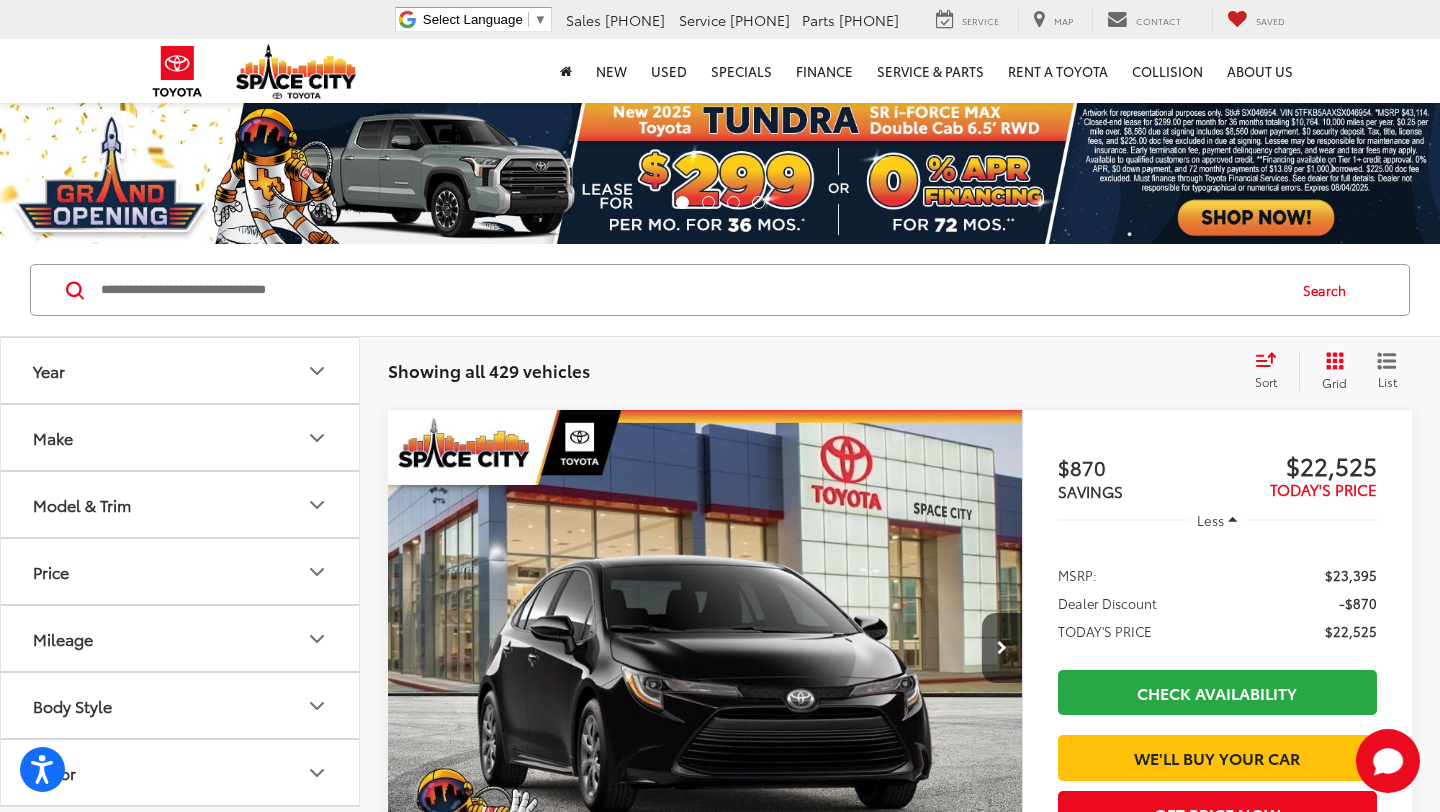 click on "Make" at bounding box center [181, 437] 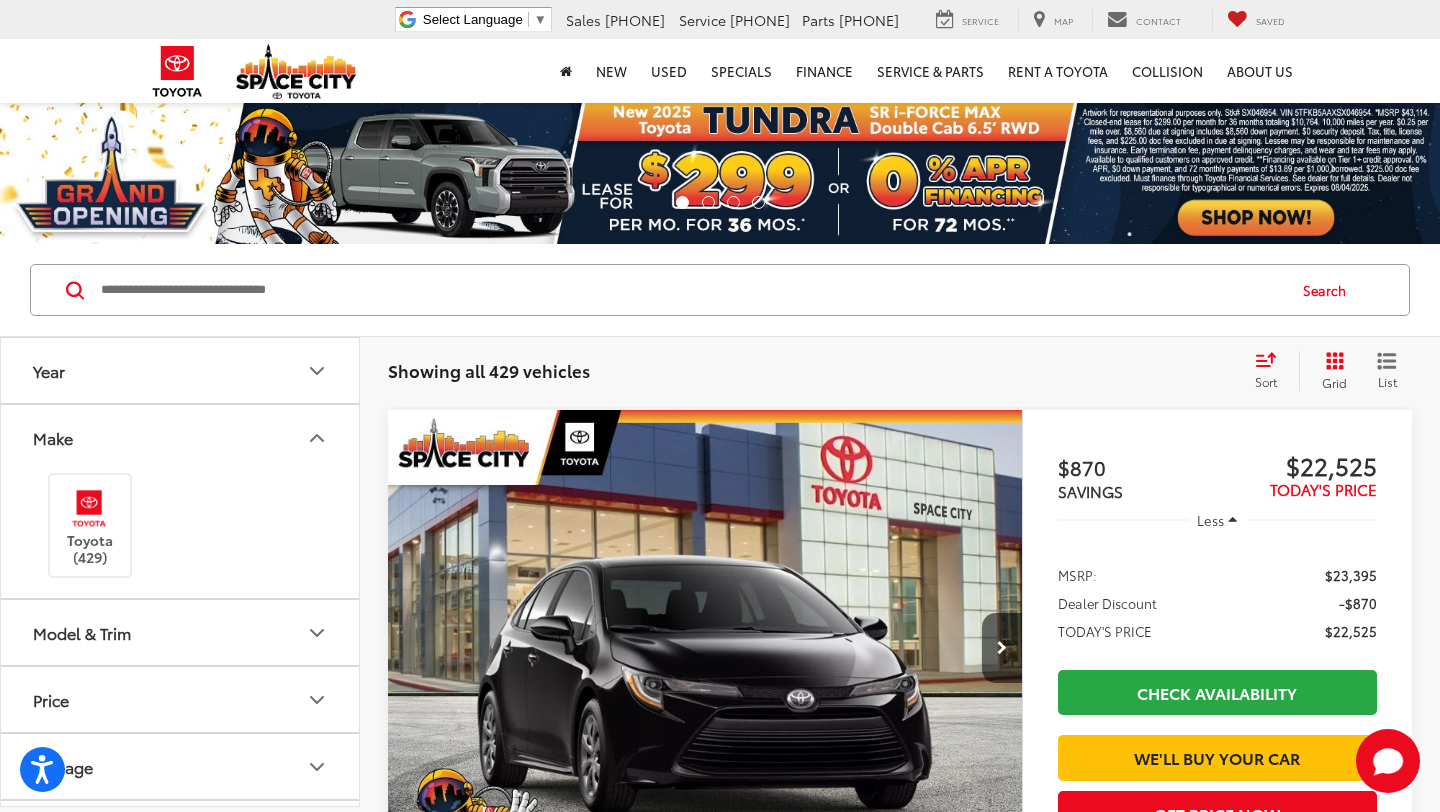 click on "Model & Trim" at bounding box center (82, 632) 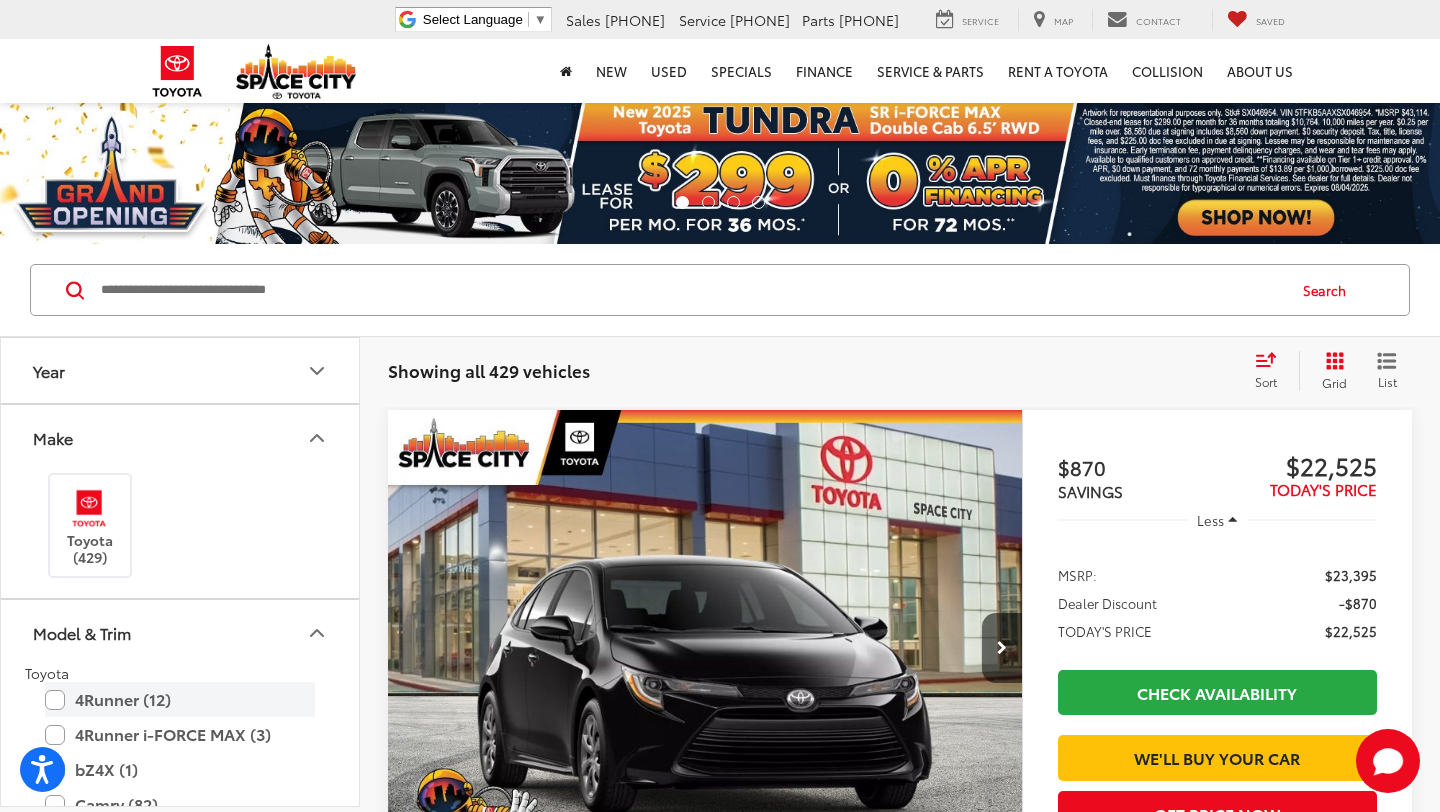 type 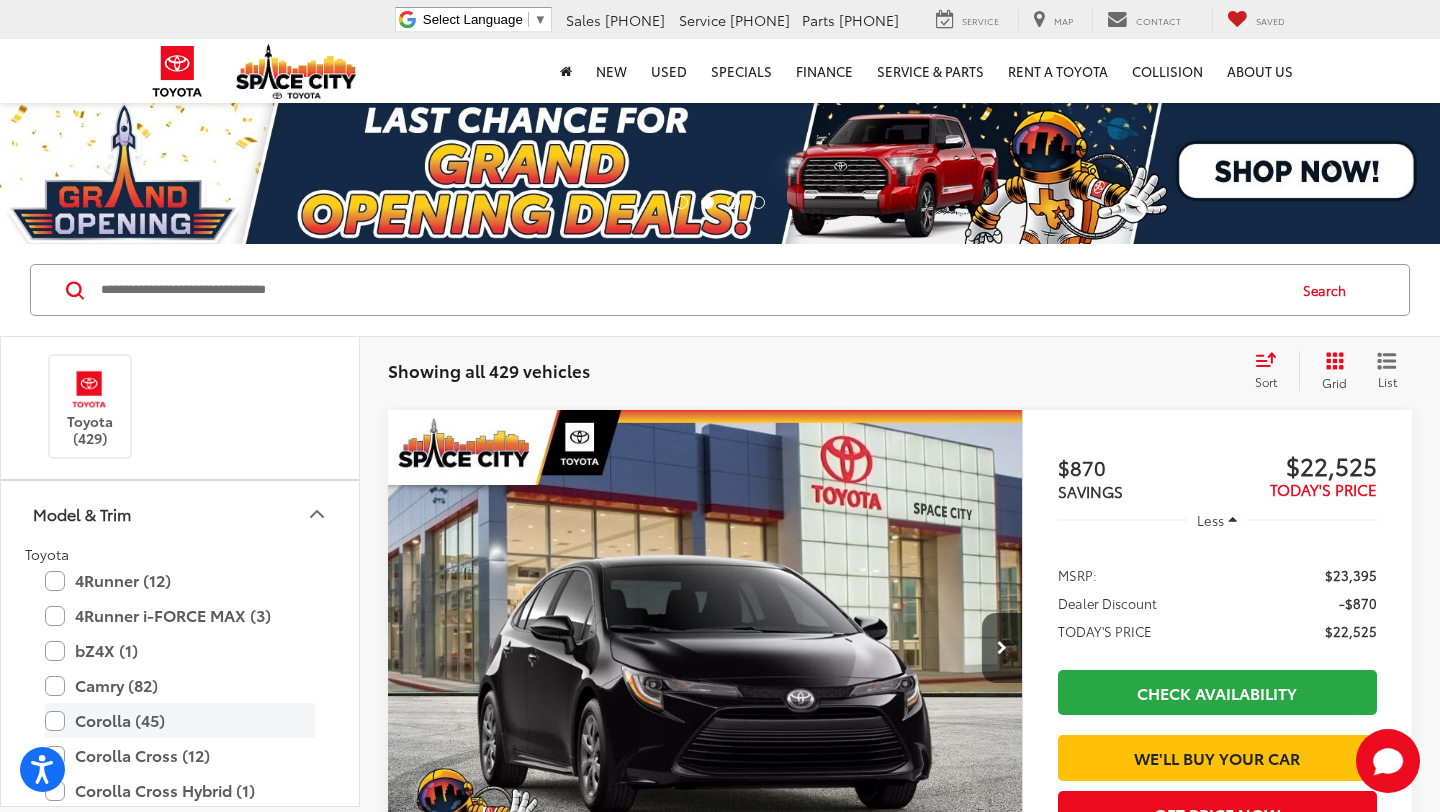 scroll, scrollTop: 120, scrollLeft: 0, axis: vertical 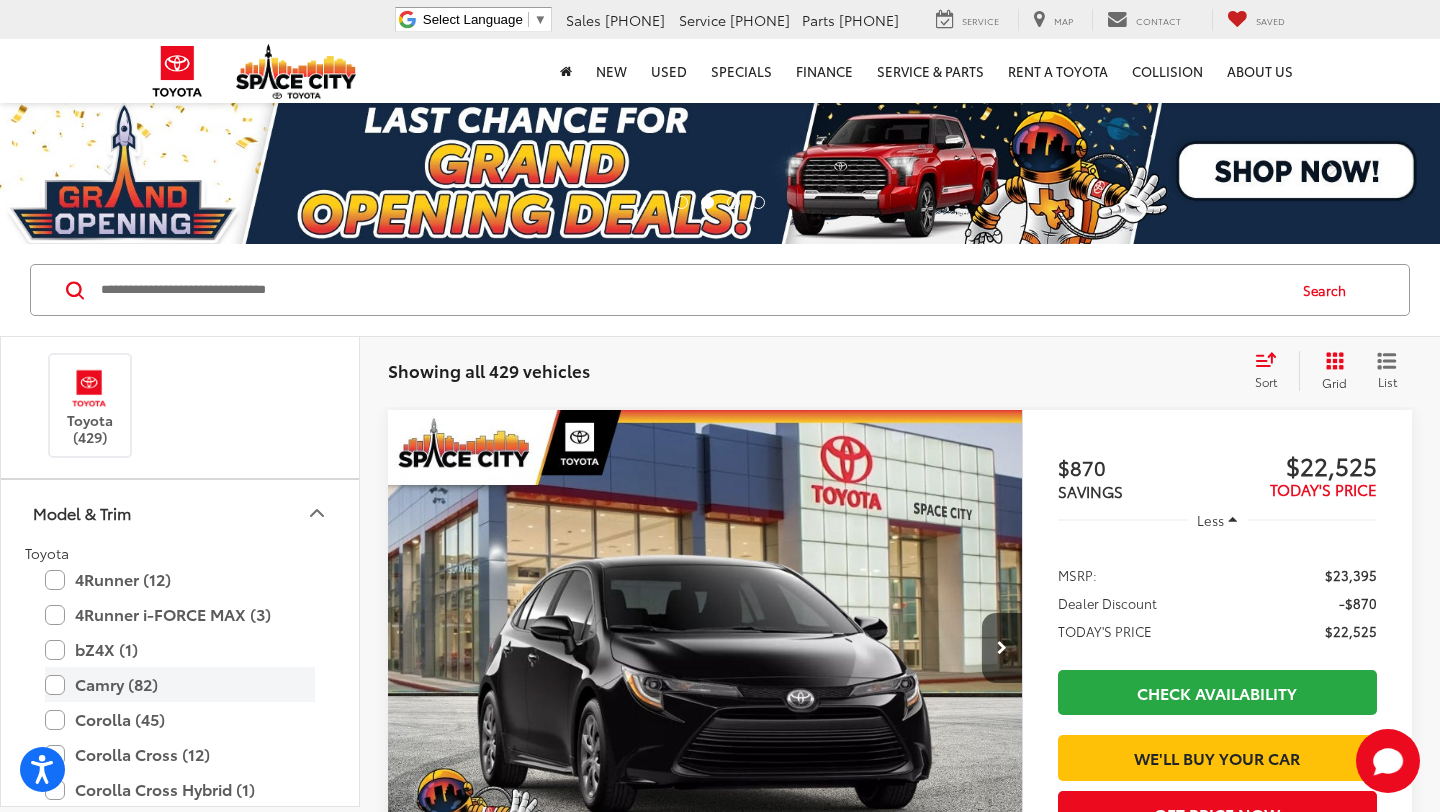 click on "Camry (82)" at bounding box center [180, 684] 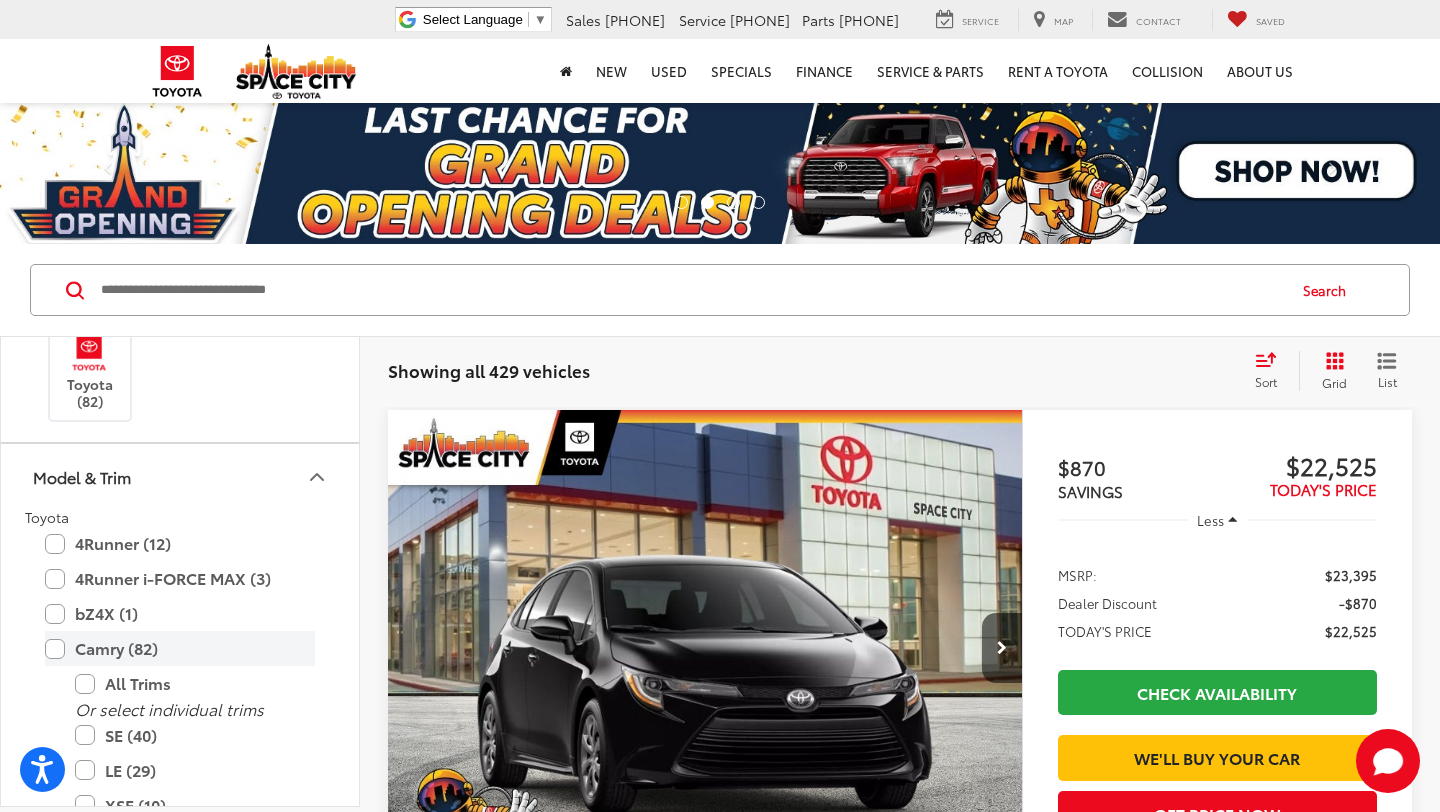 scroll, scrollTop: 160, scrollLeft: 0, axis: vertical 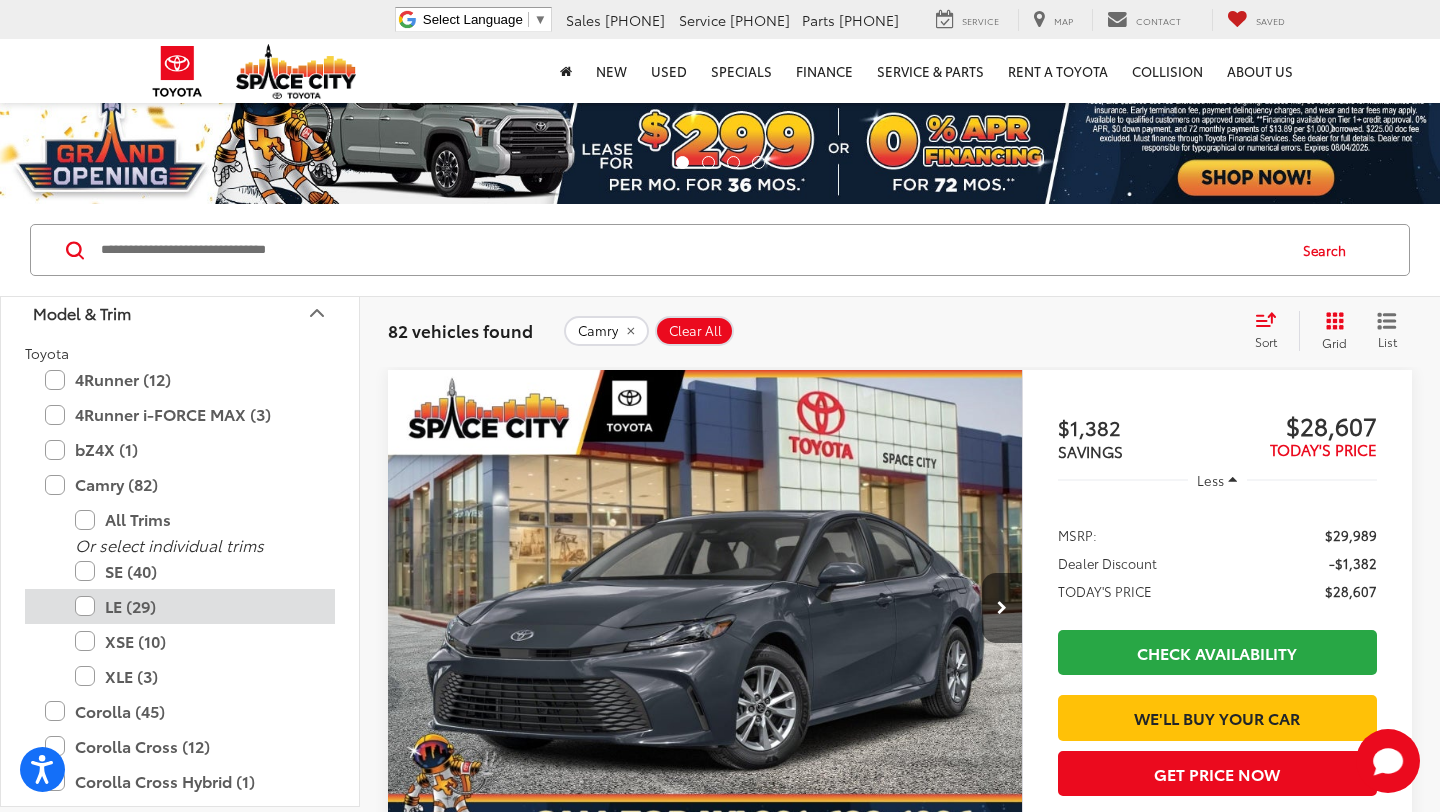click on "LE (29)" at bounding box center [195, 606] 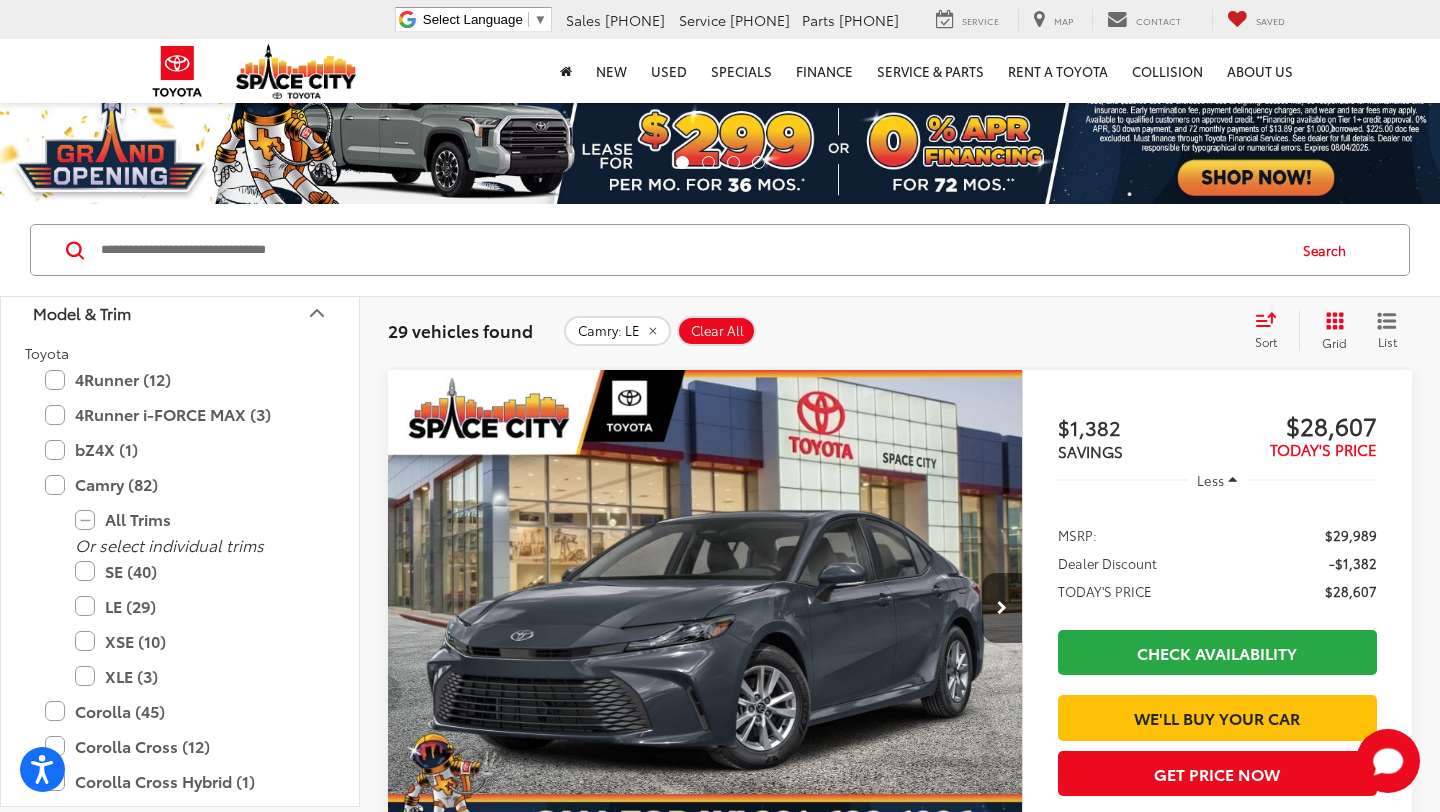 click 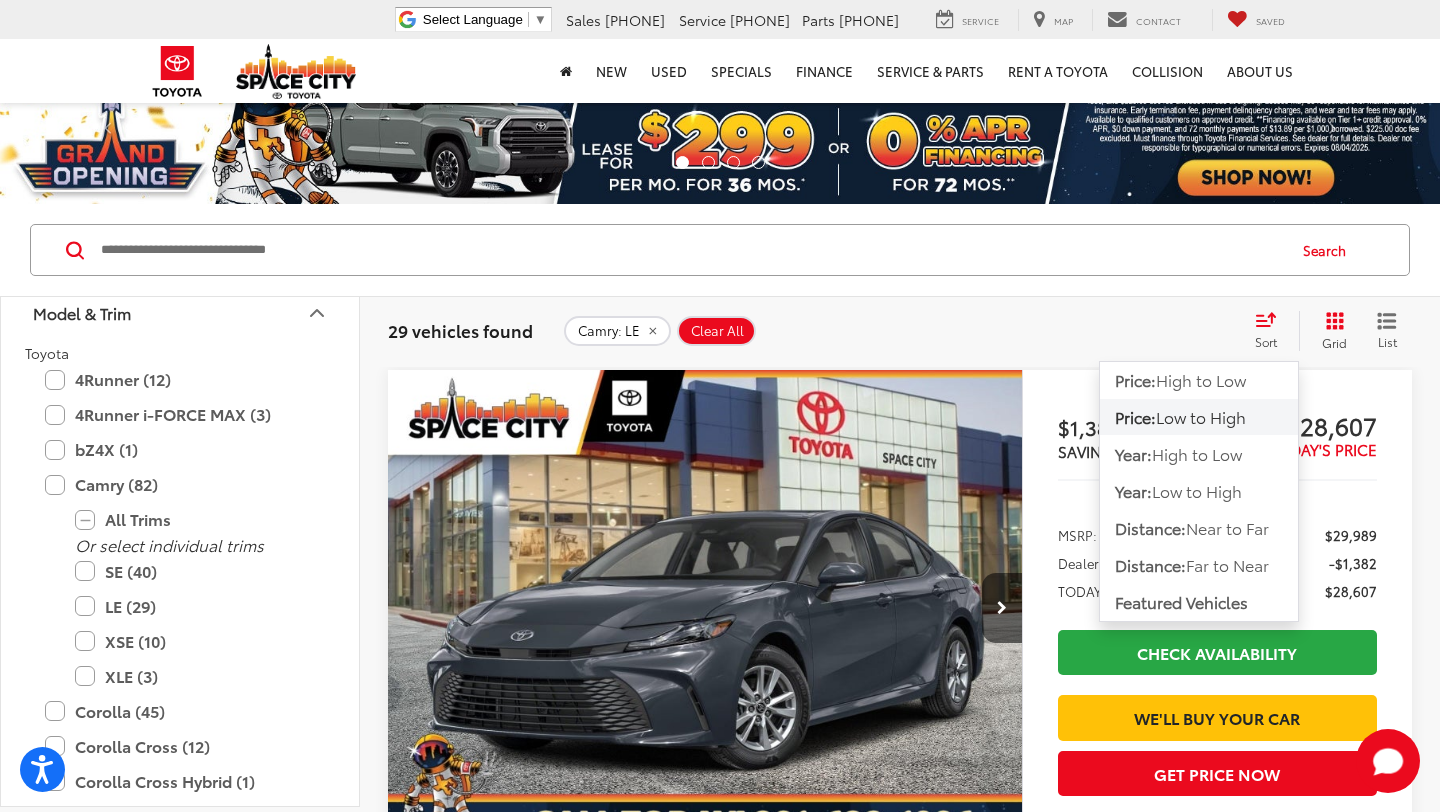 click on "Camry: LE Clear All + 0" at bounding box center (900, 331) 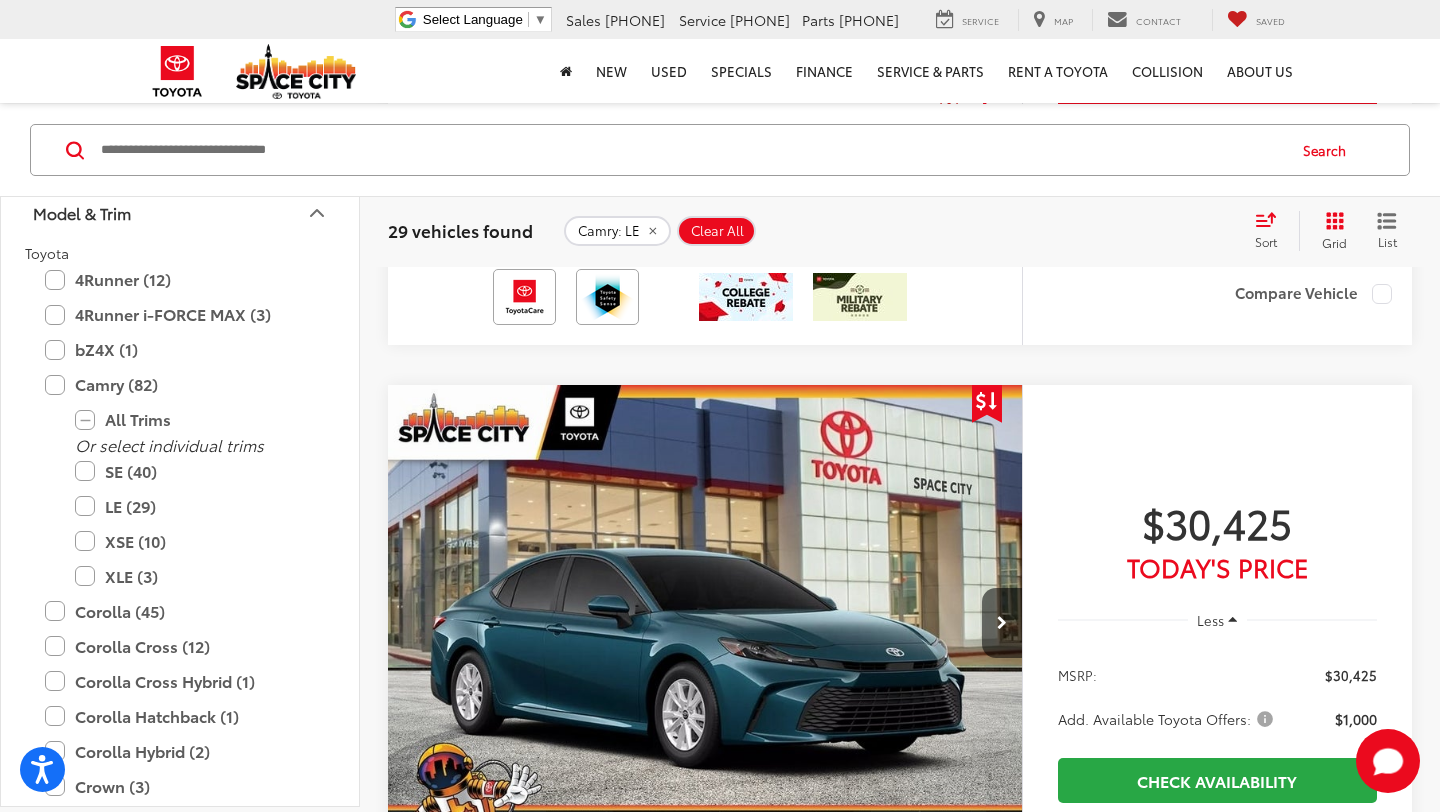 scroll, scrollTop: 6498, scrollLeft: 0, axis: vertical 